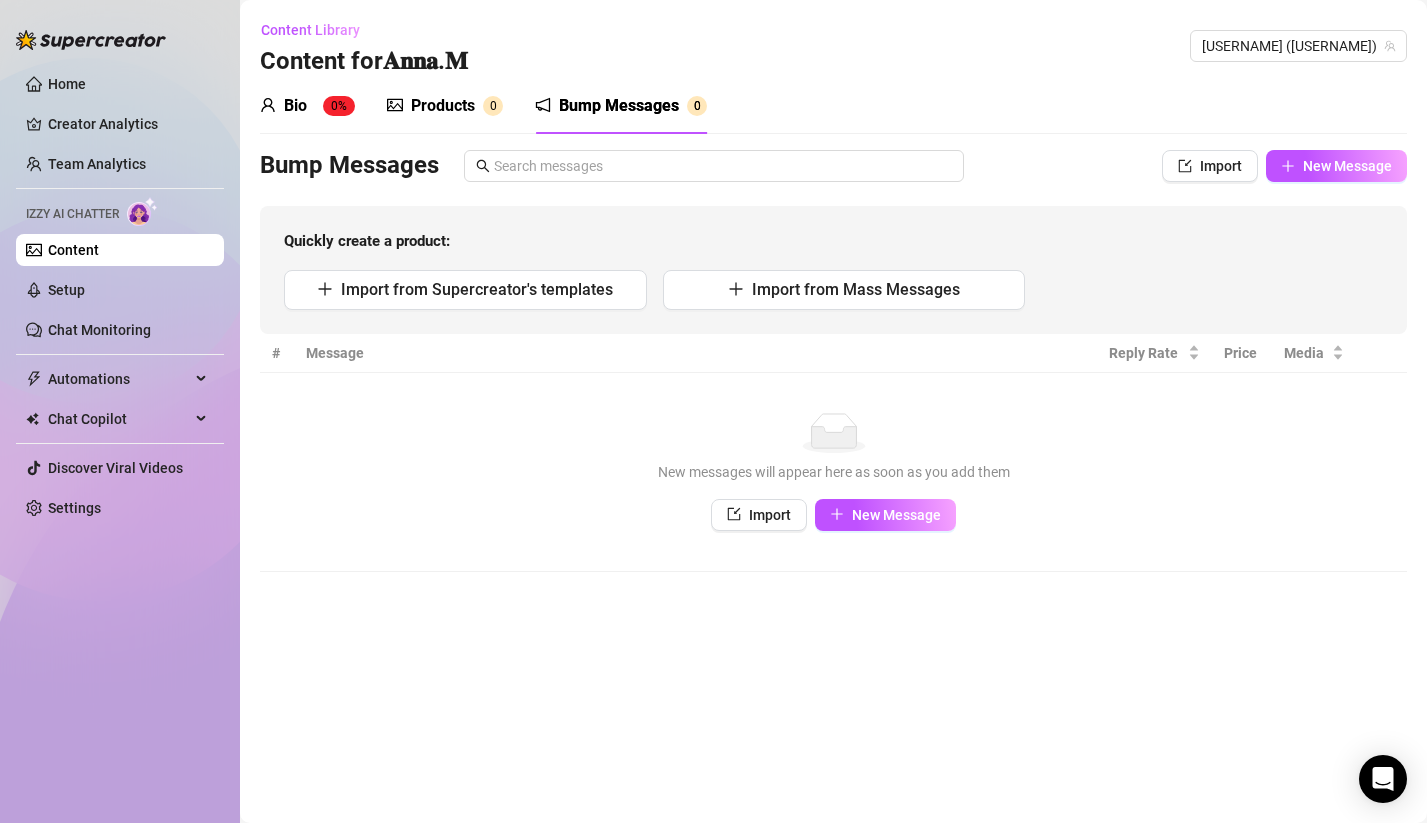 scroll, scrollTop: 0, scrollLeft: 0, axis: both 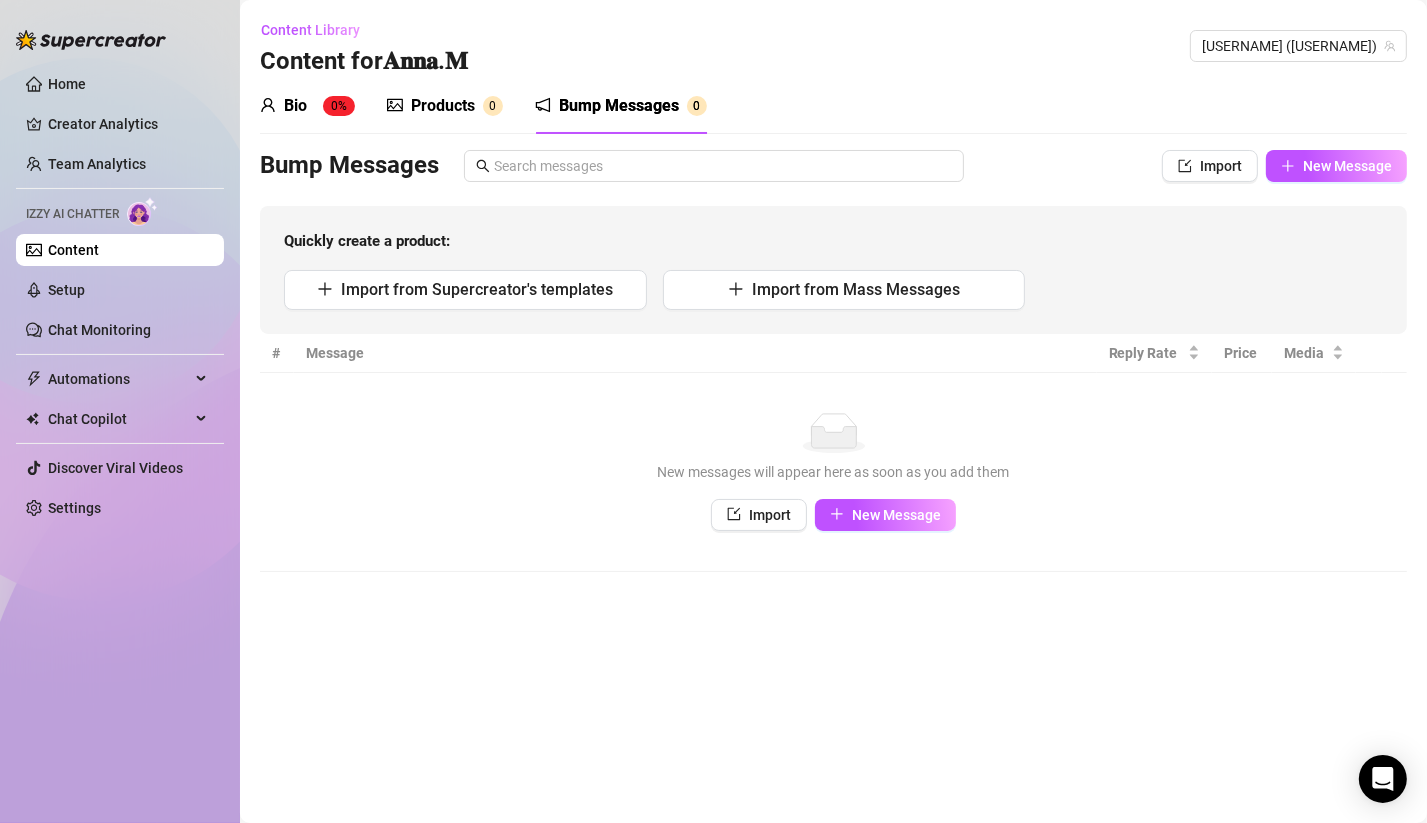click on "Content for  𝐀𝐧𝐧𝐚.𝐌" at bounding box center (364, 62) 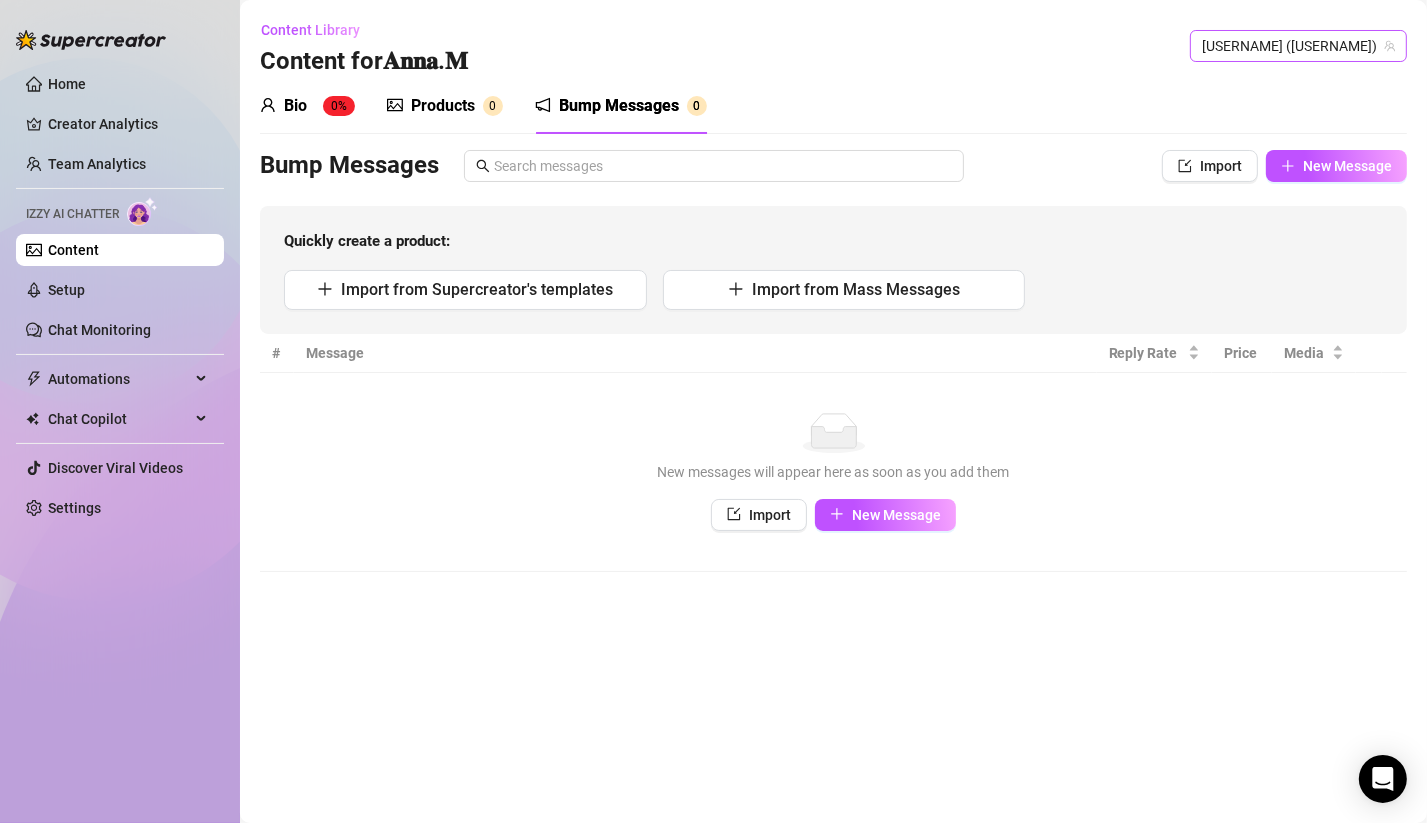 click on "𝐀𝐧𝐧𝐚.𝐌 (annam96)" at bounding box center [1298, 46] 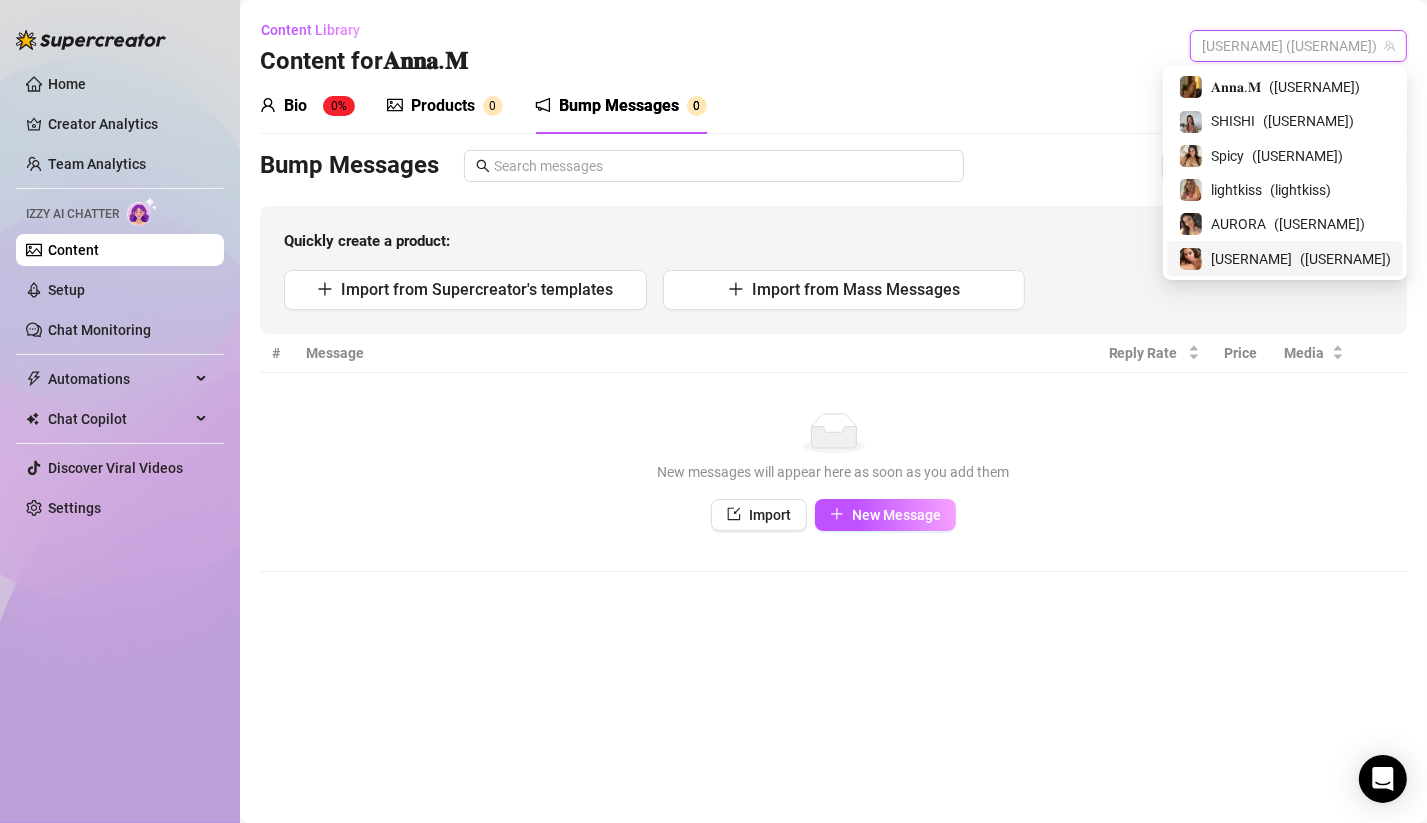 click on "Maayan   ( maayan.oz )" at bounding box center [1285, 258] 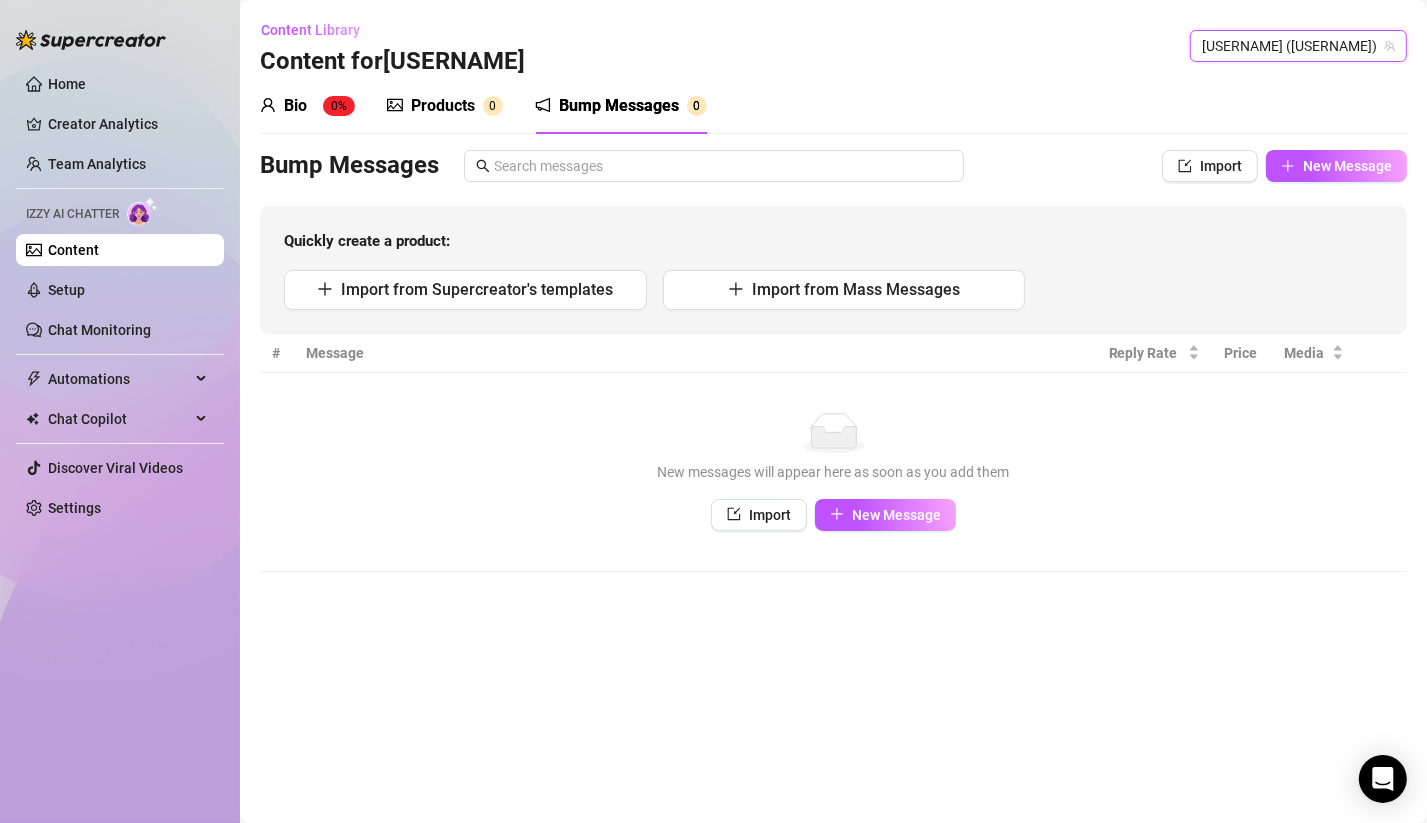 click on "Bio   0% Products 0 Bump Messages 0" at bounding box center [833, 106] 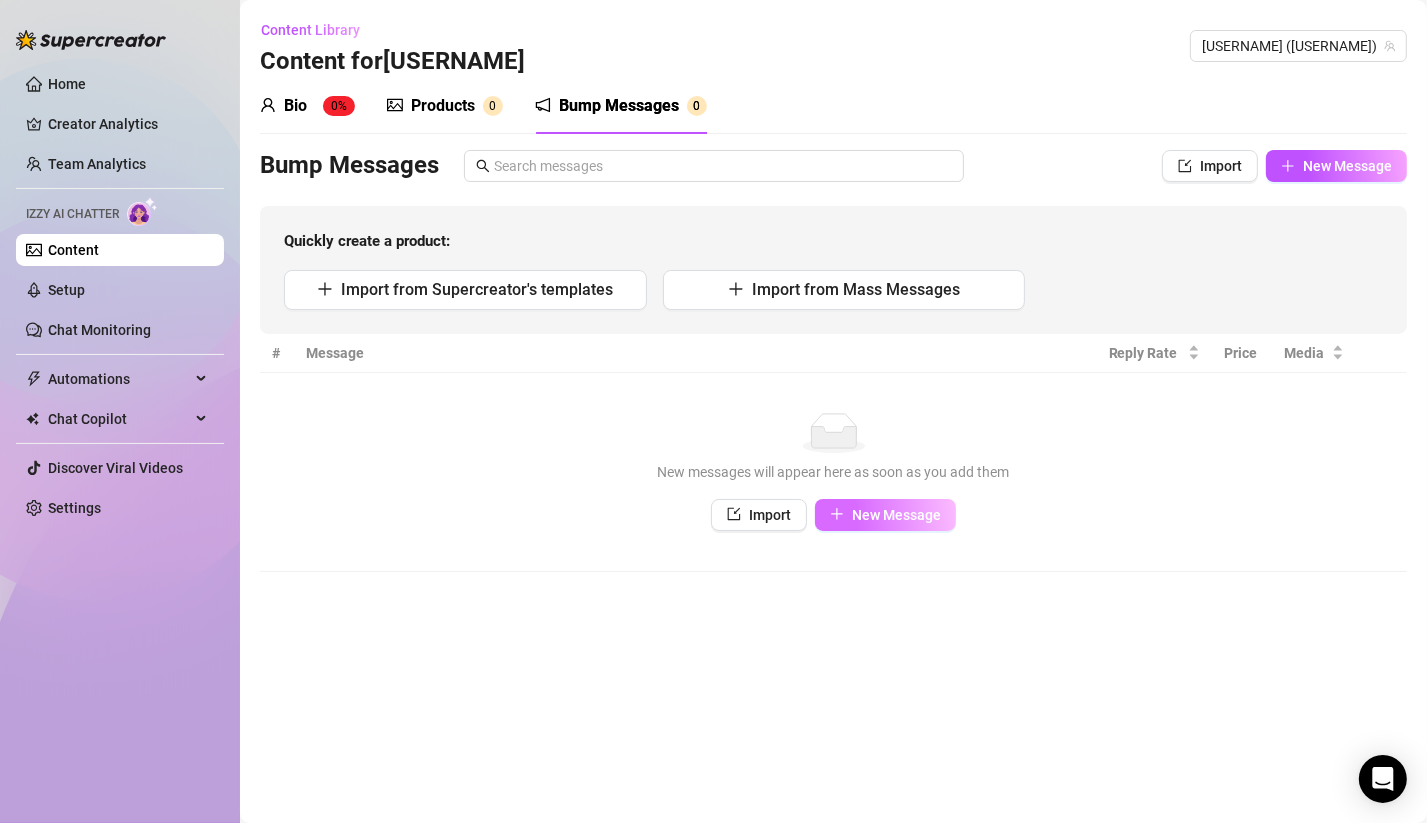 click on "New Message" at bounding box center (896, 515) 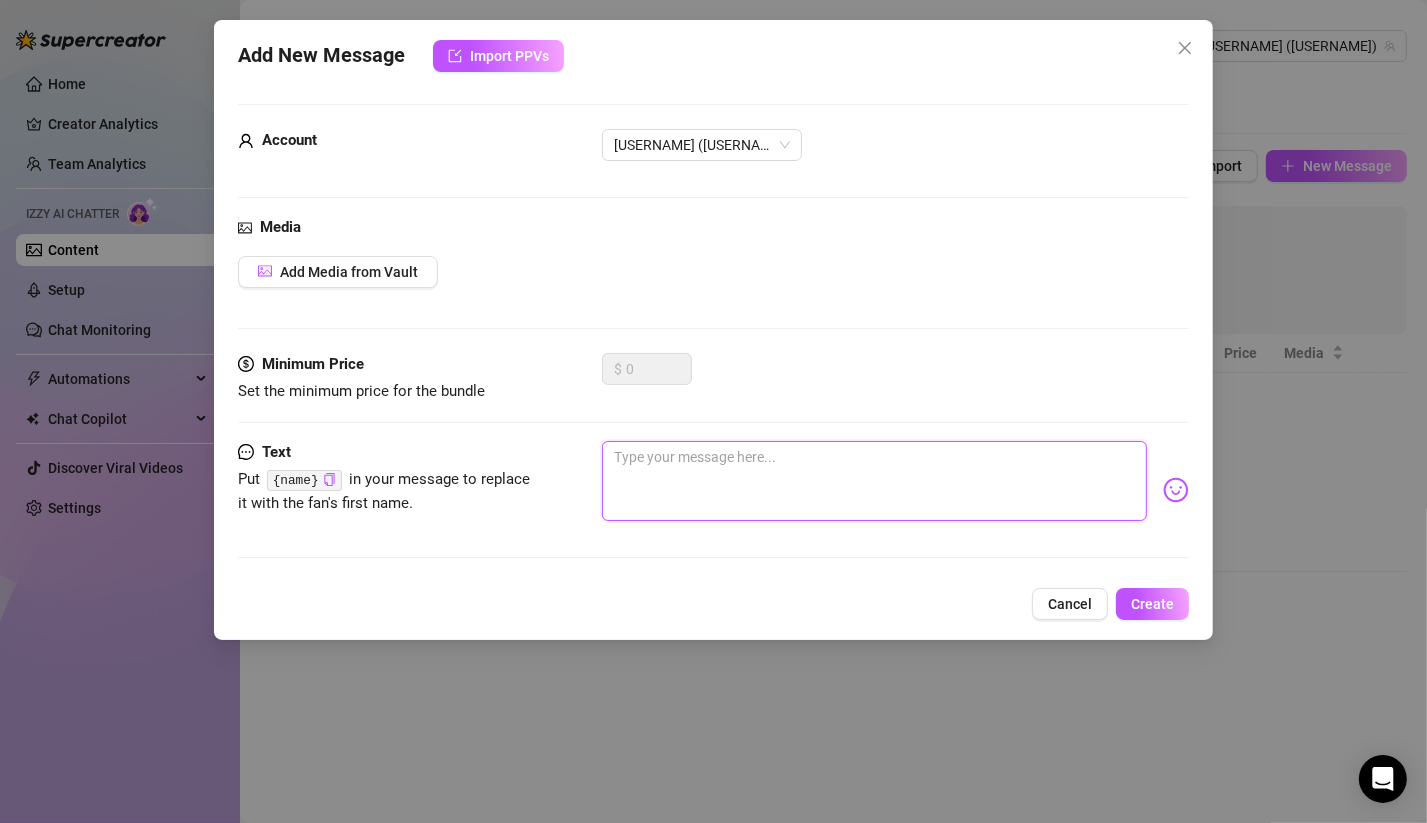 click at bounding box center [874, 481] 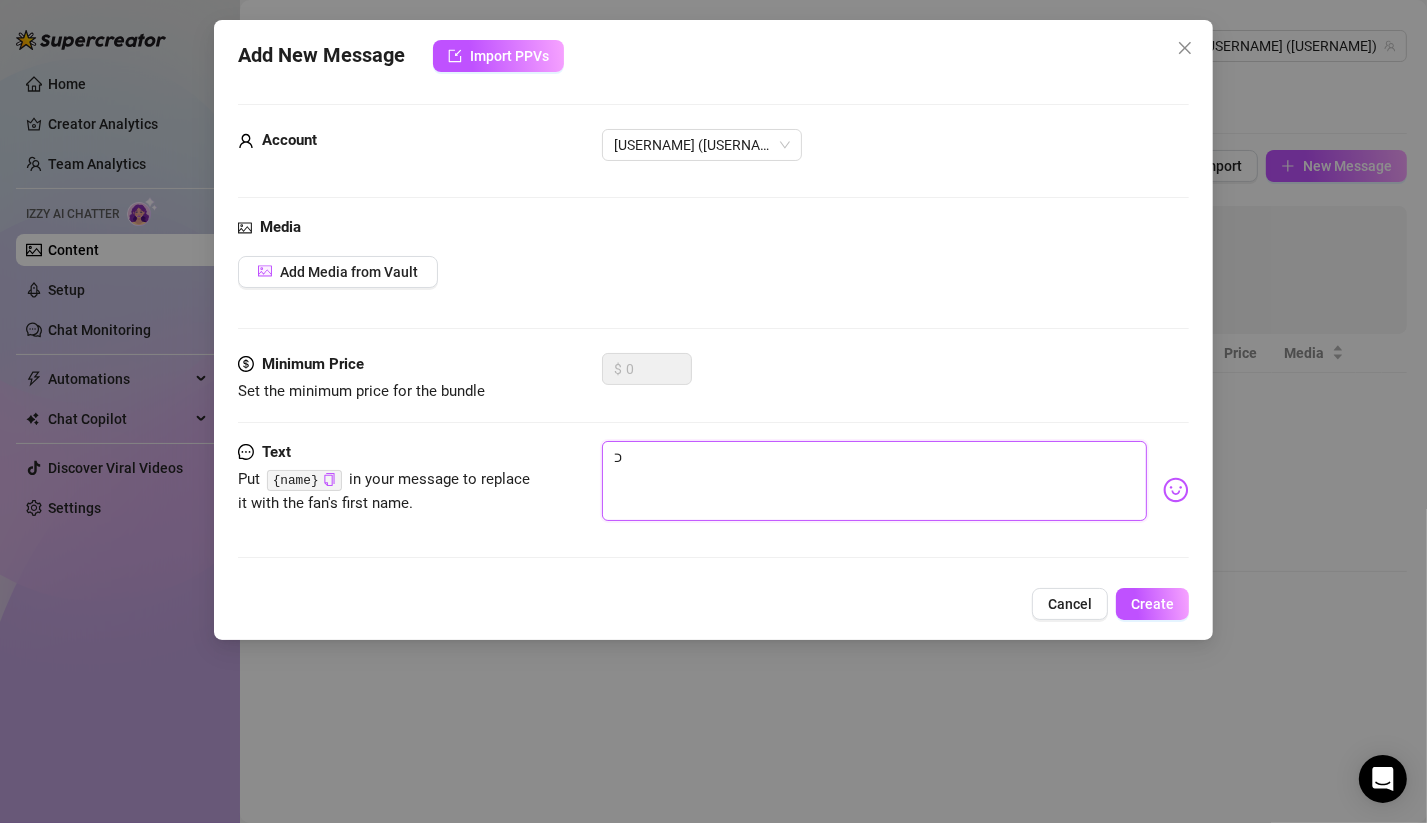 type on "כג" 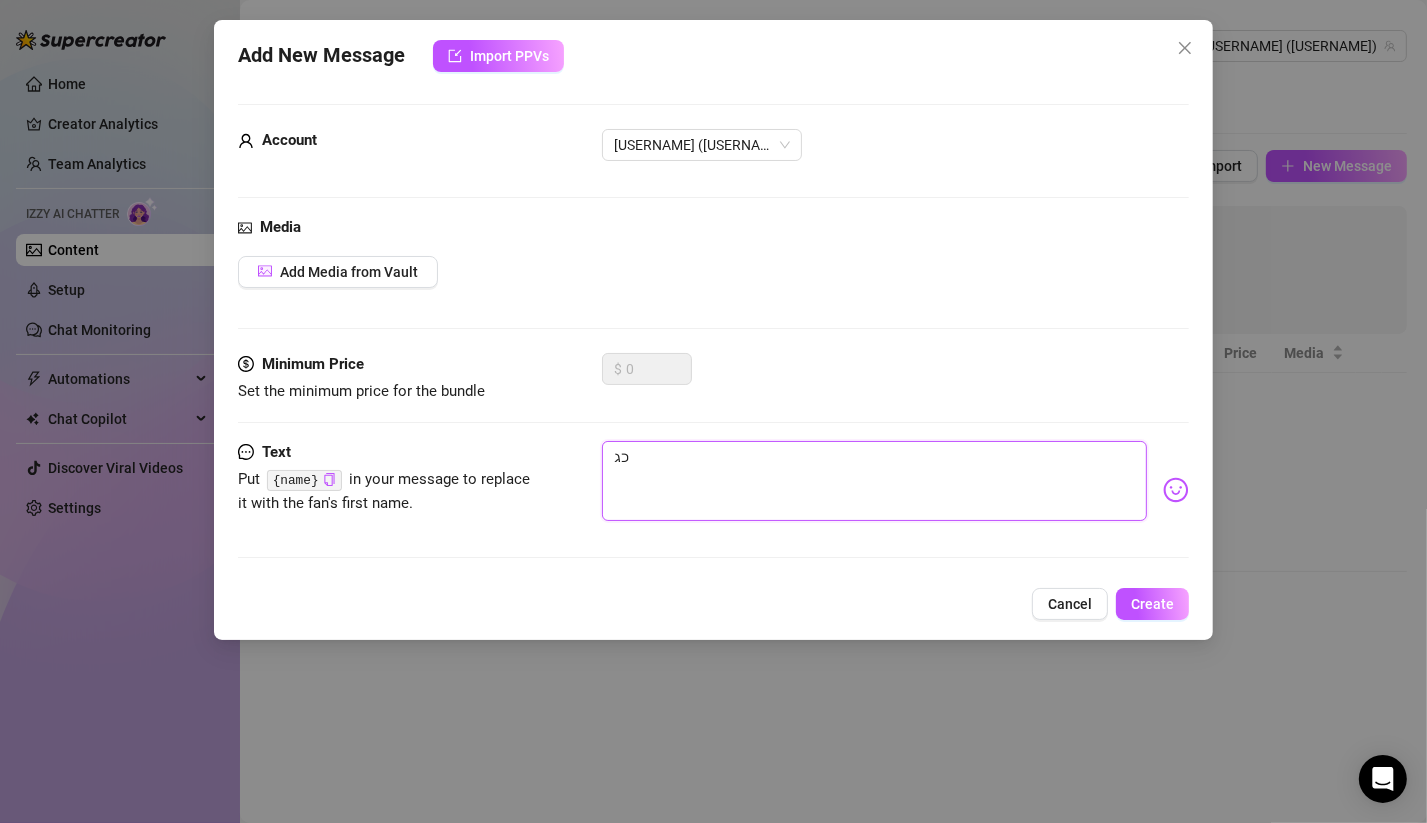 type on "כ" 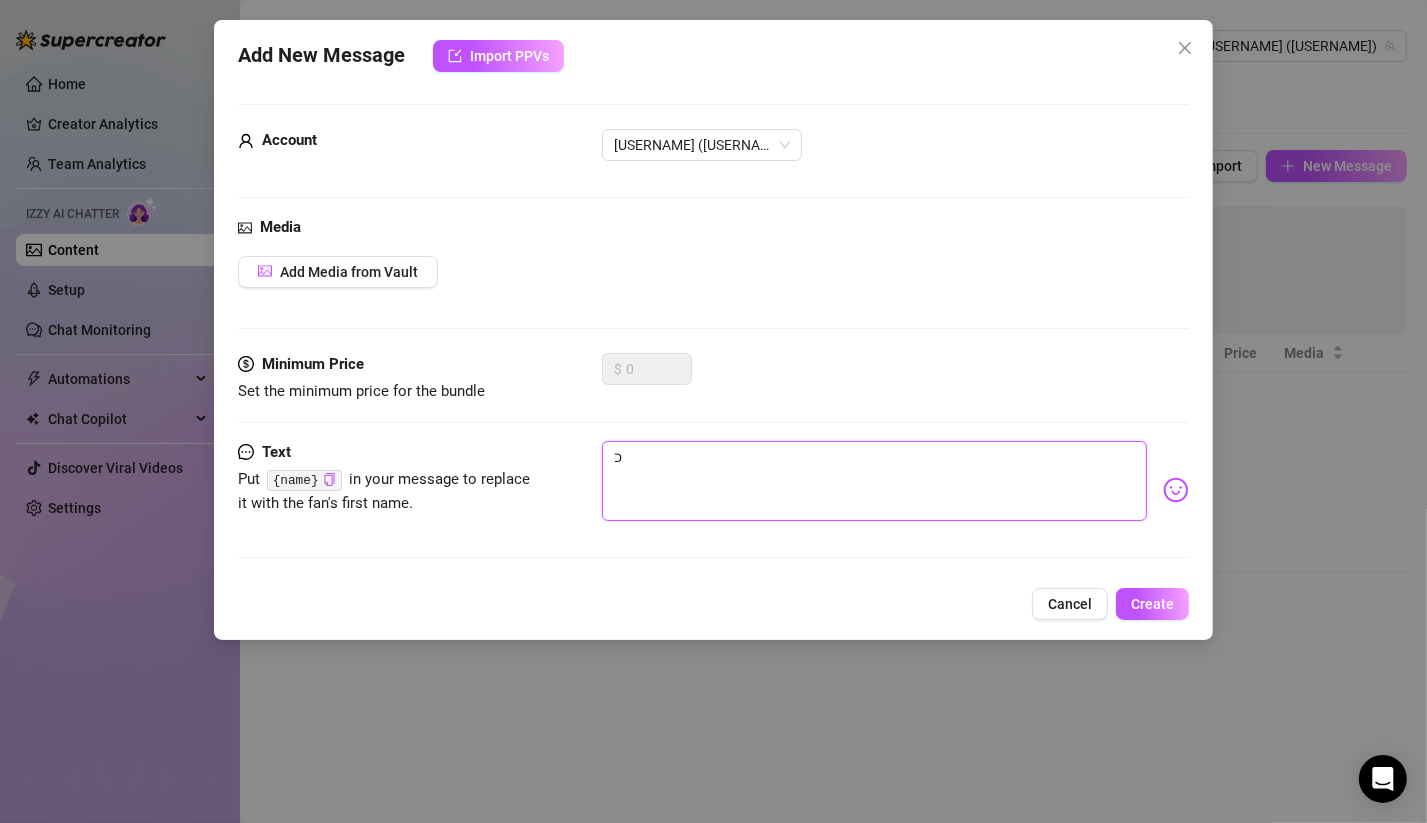 type on "Type your message here..." 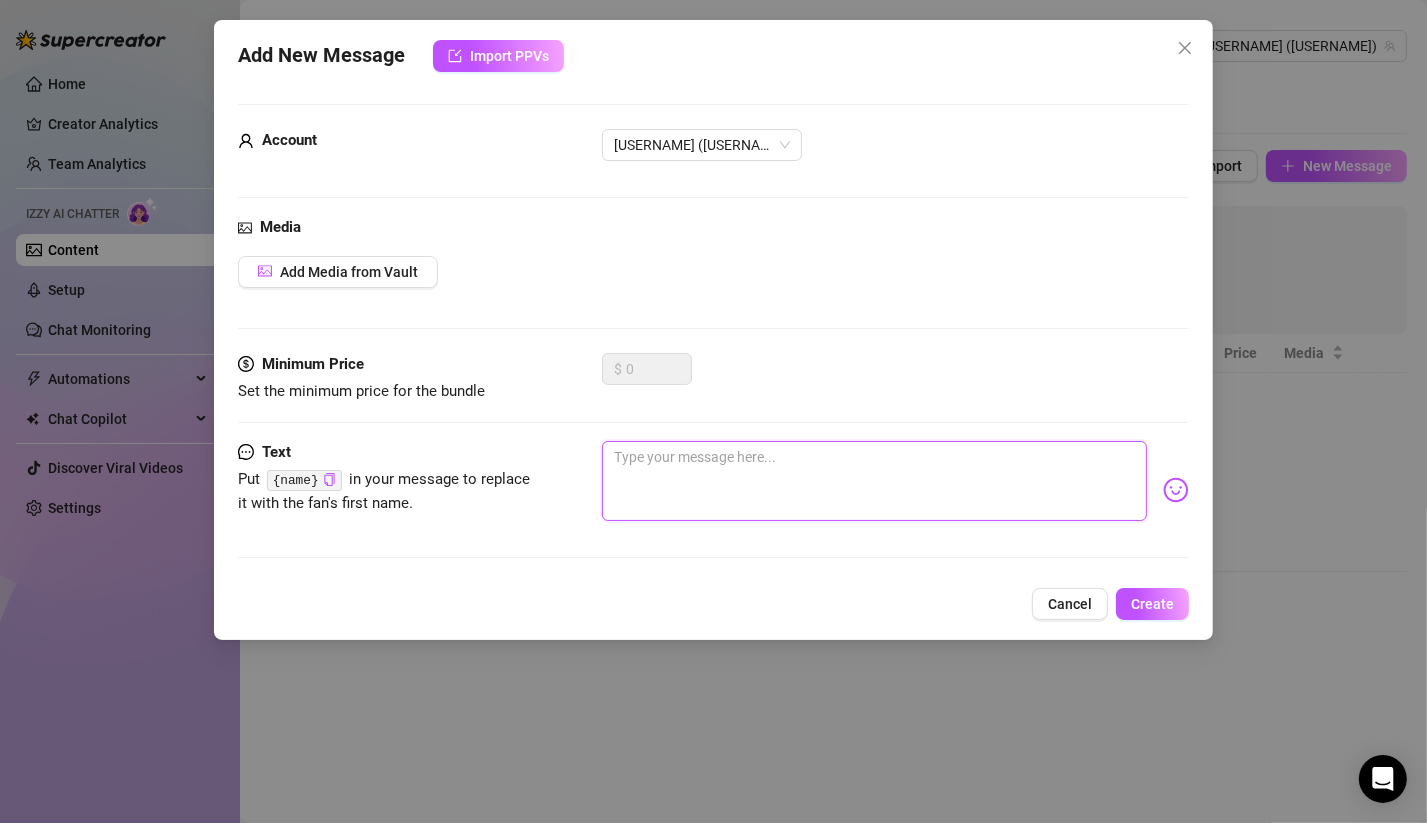type on "מ" 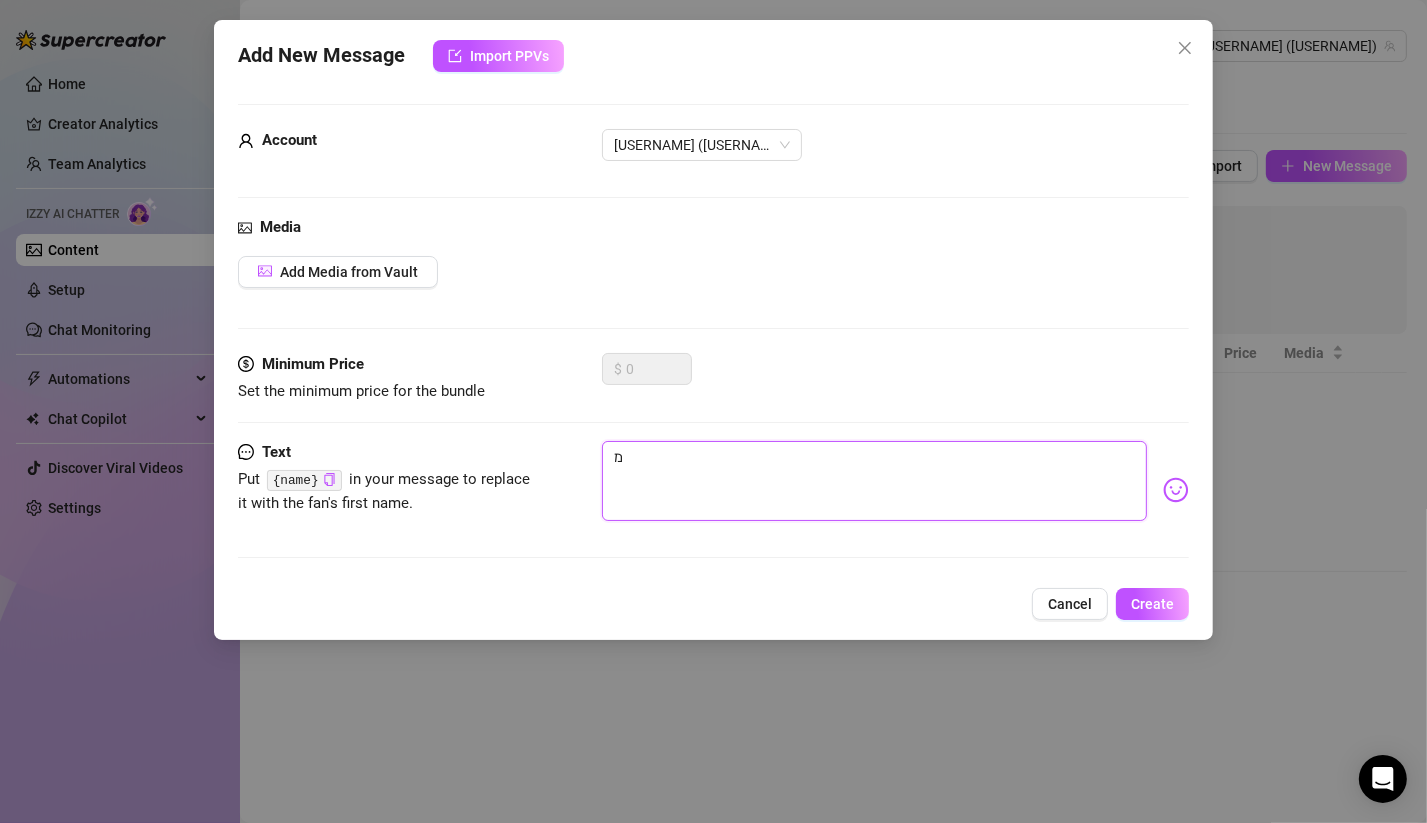 type on "מי" 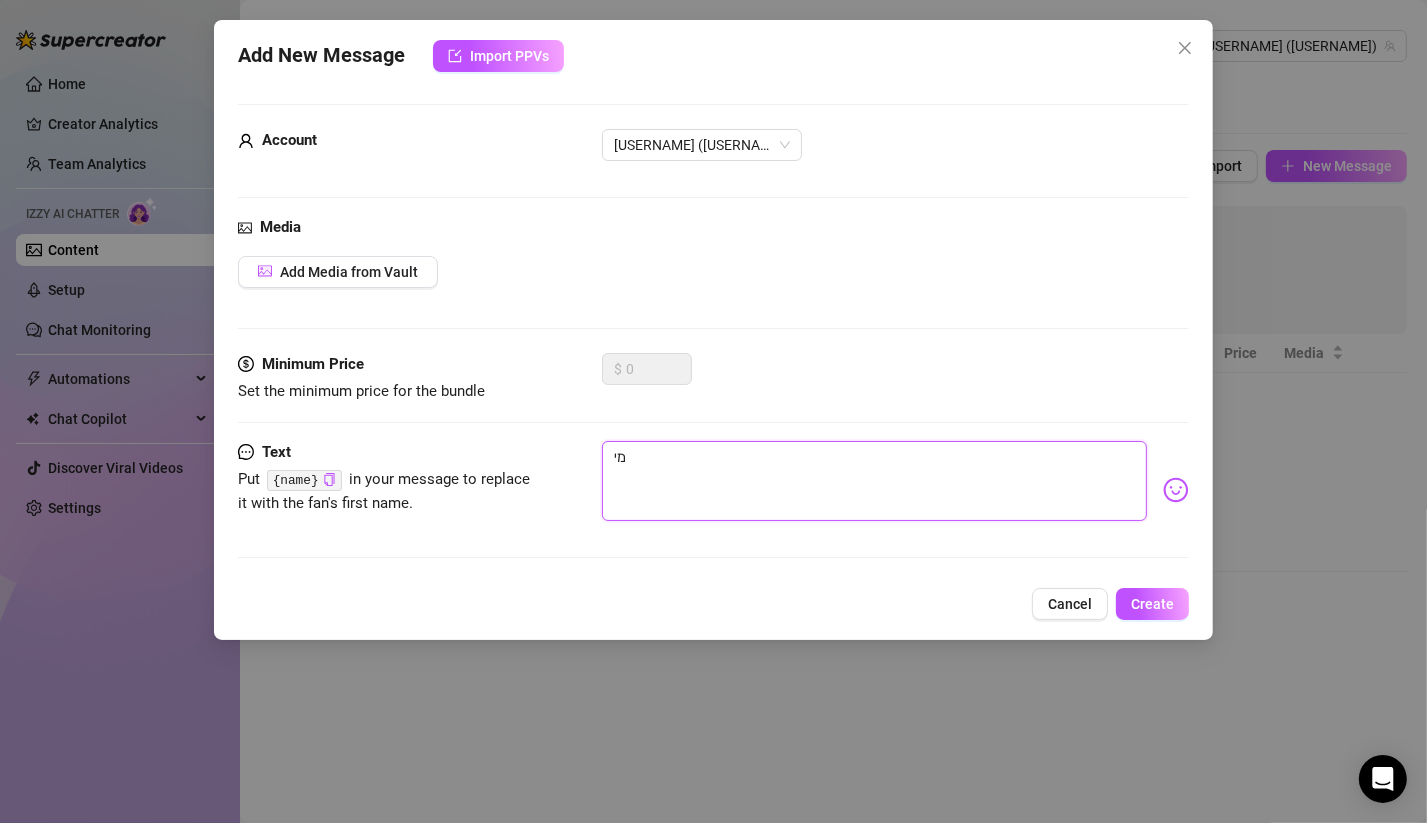 type on "מי" 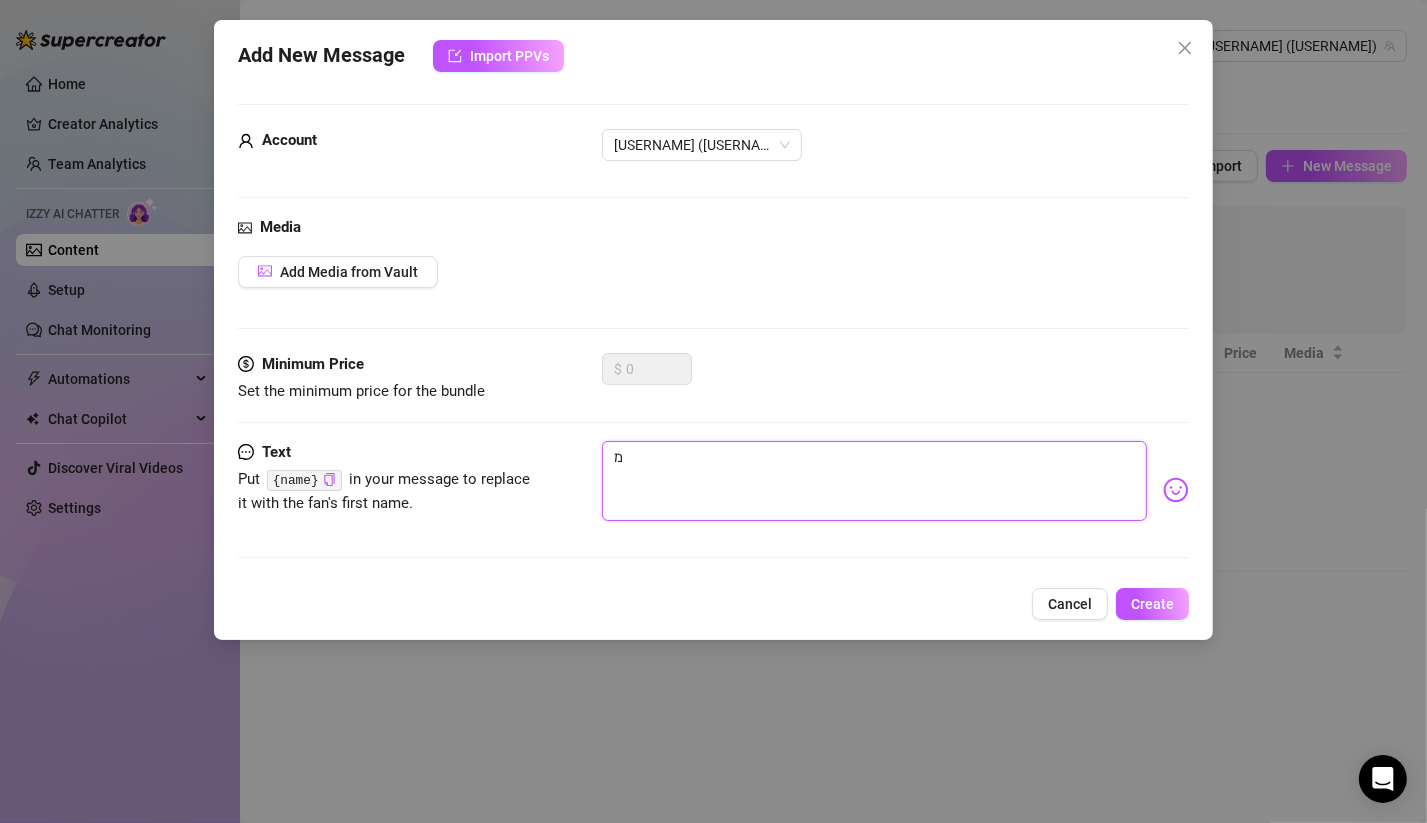 type on "Type your message here..." 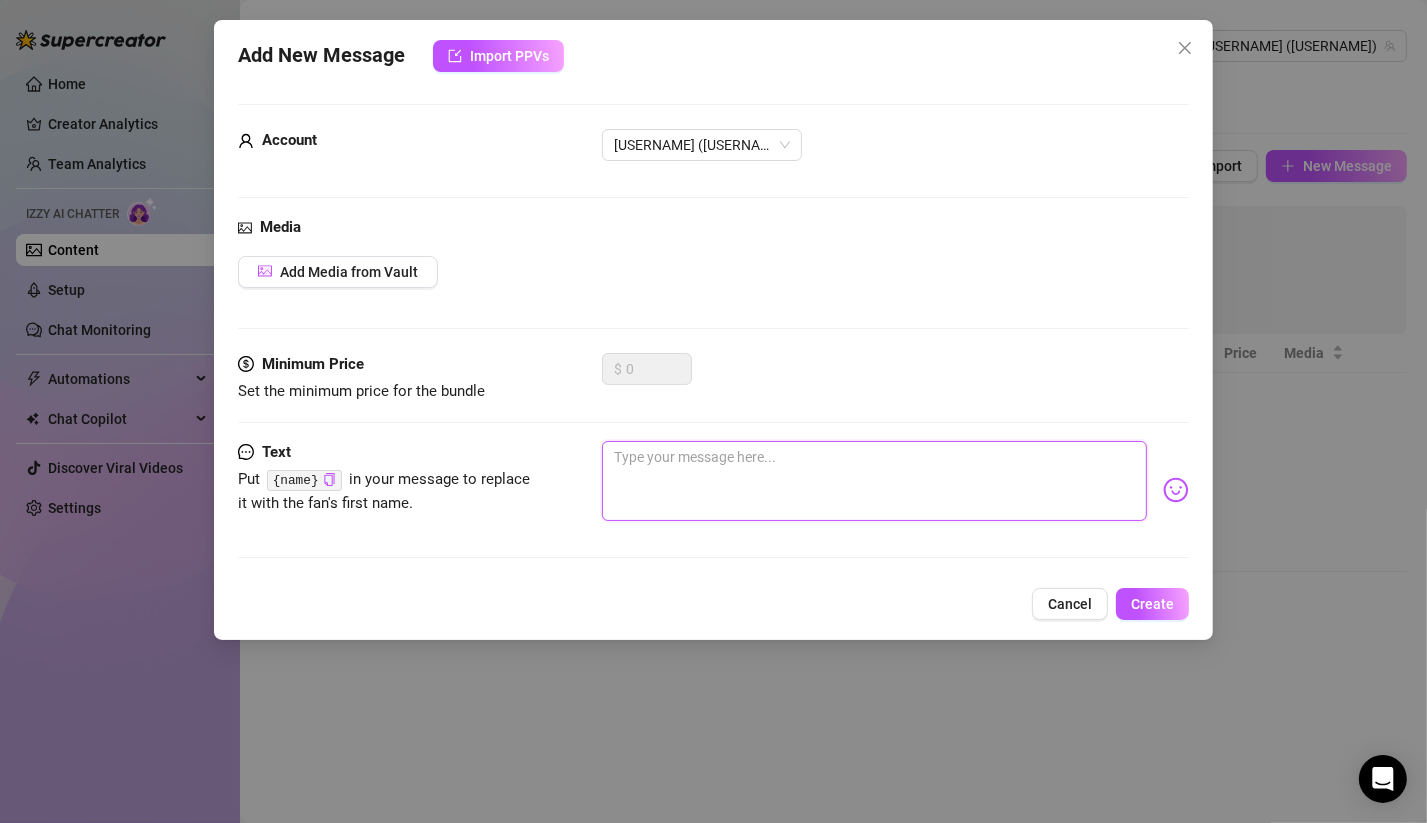 type on "ע" 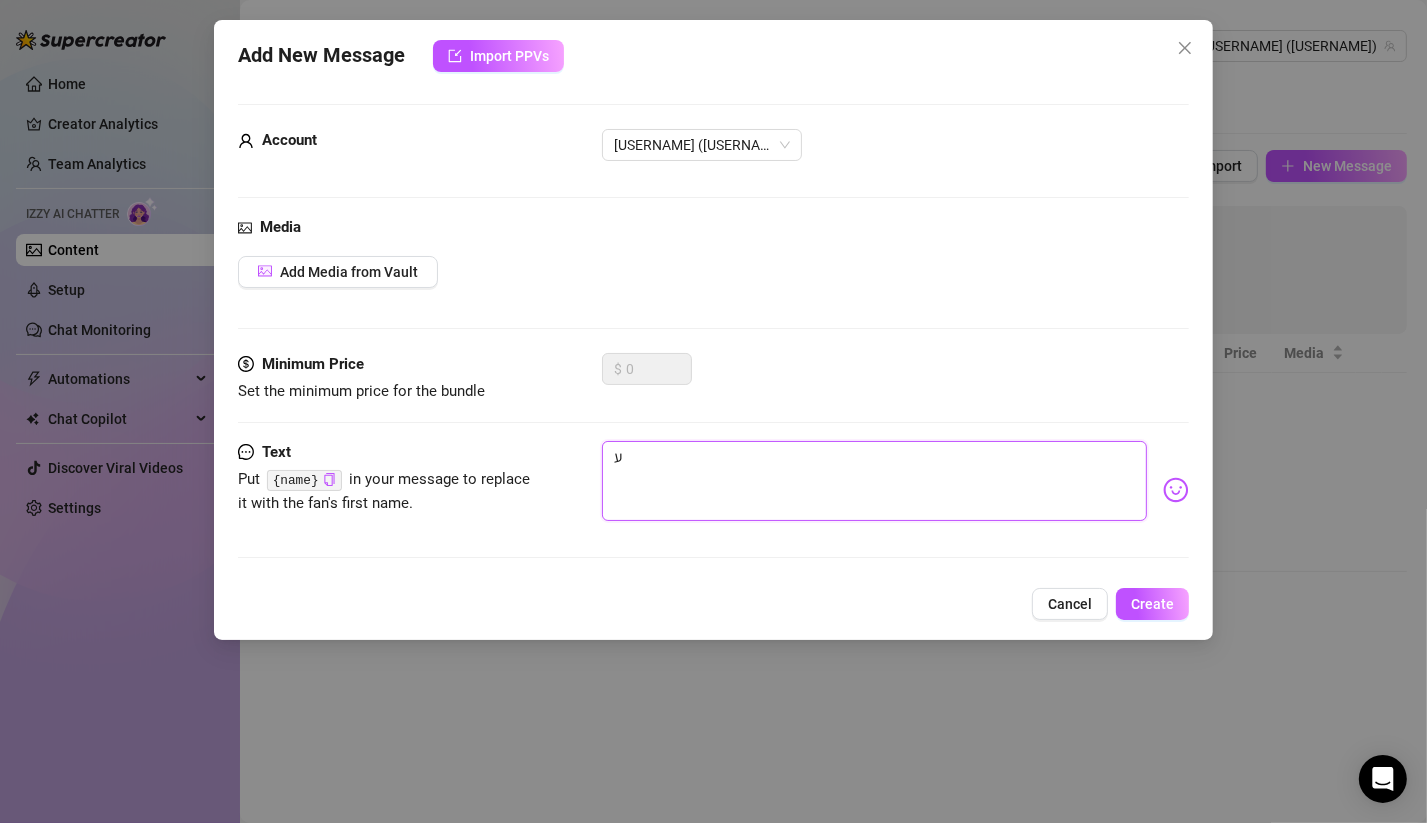 type on "Type your message here..." 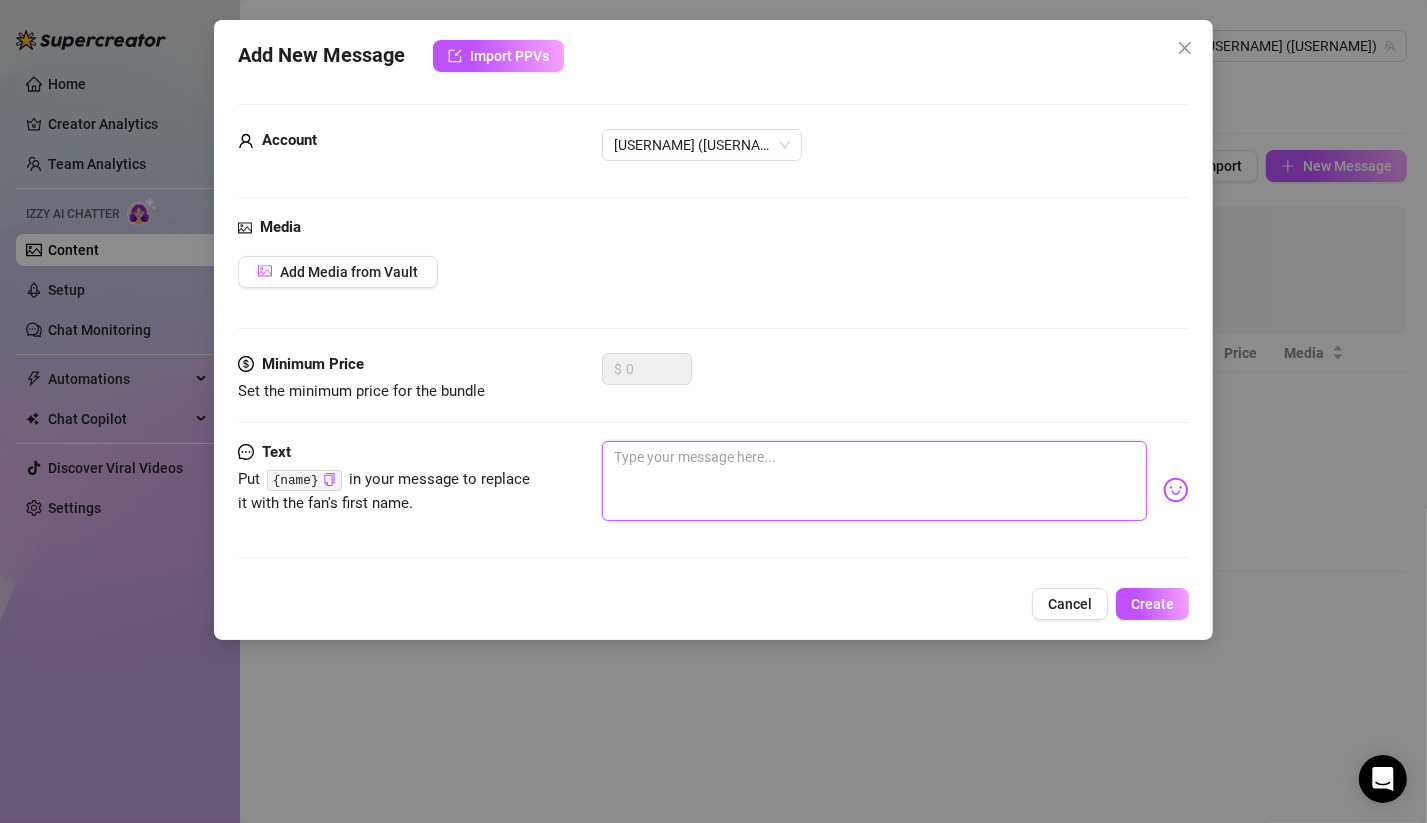 type on "כ" 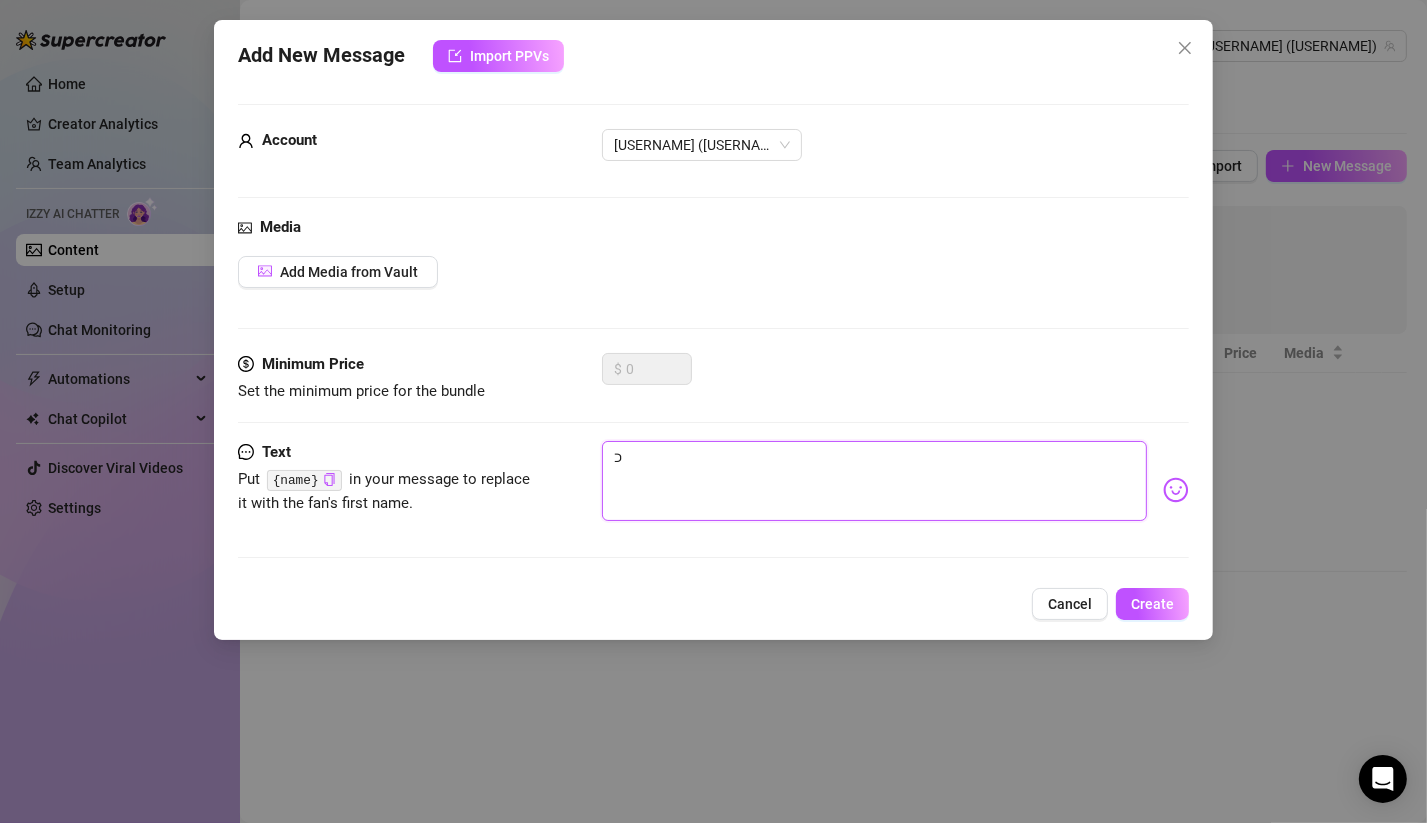 type on "כל" 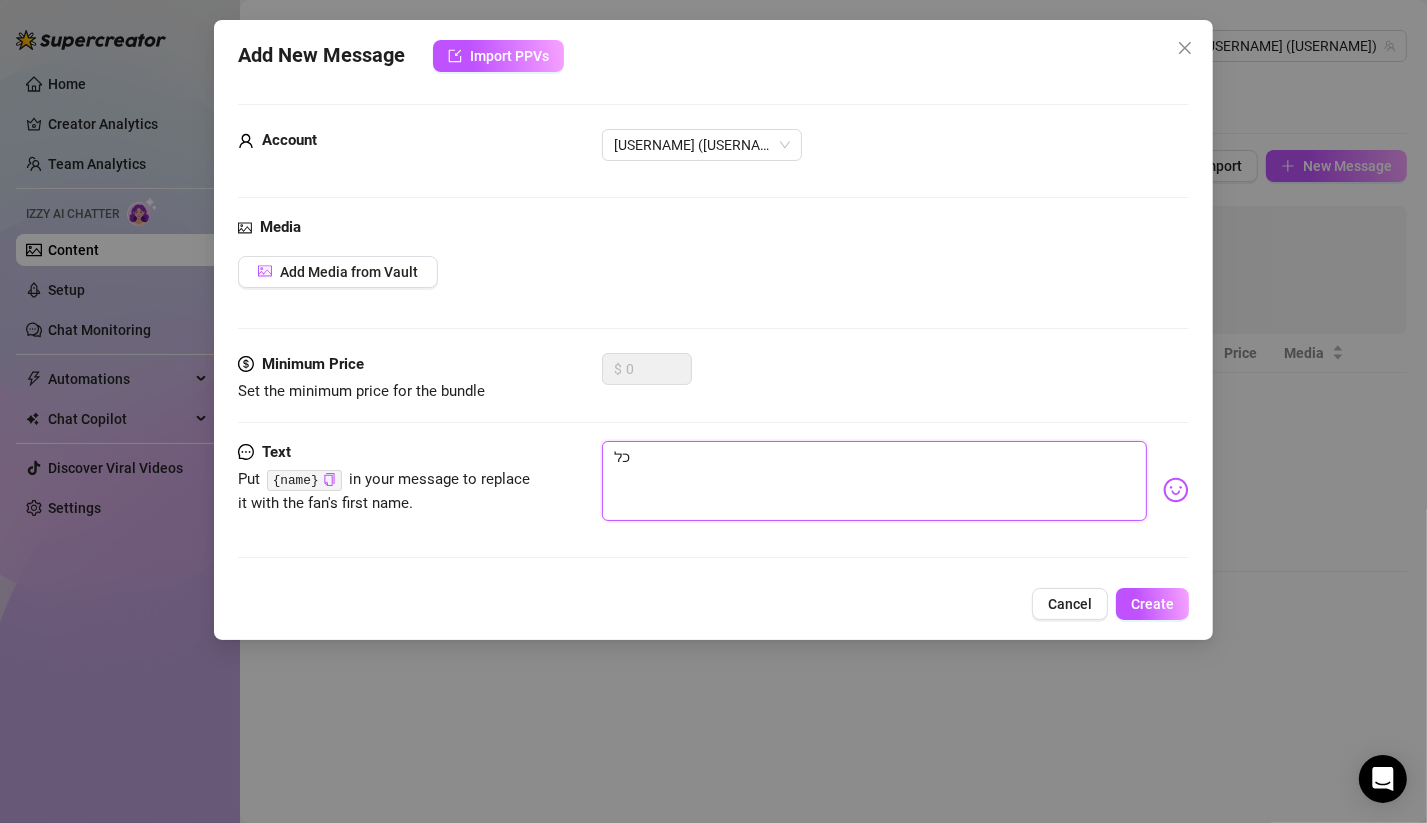 type on "כל" 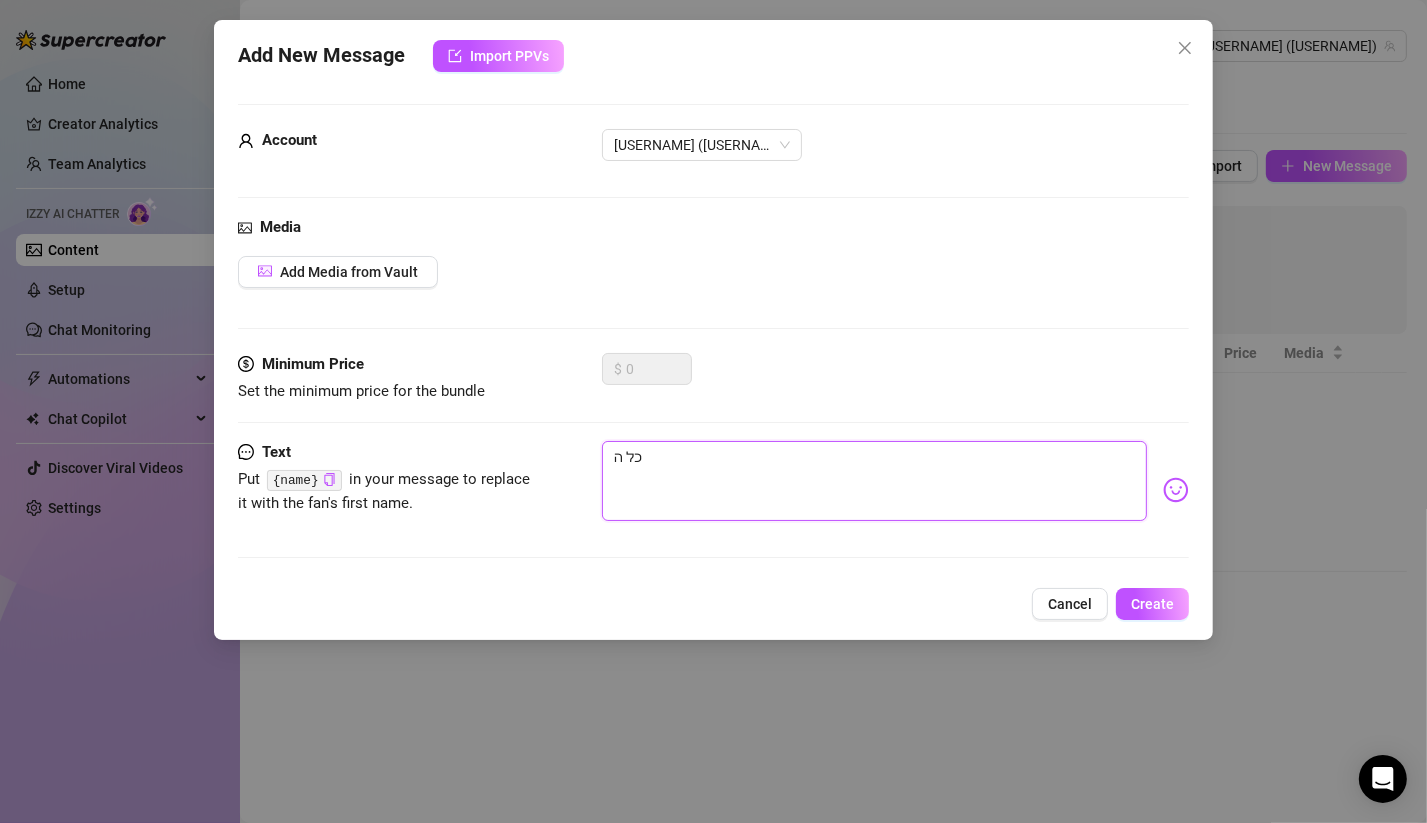 type on "כל הע" 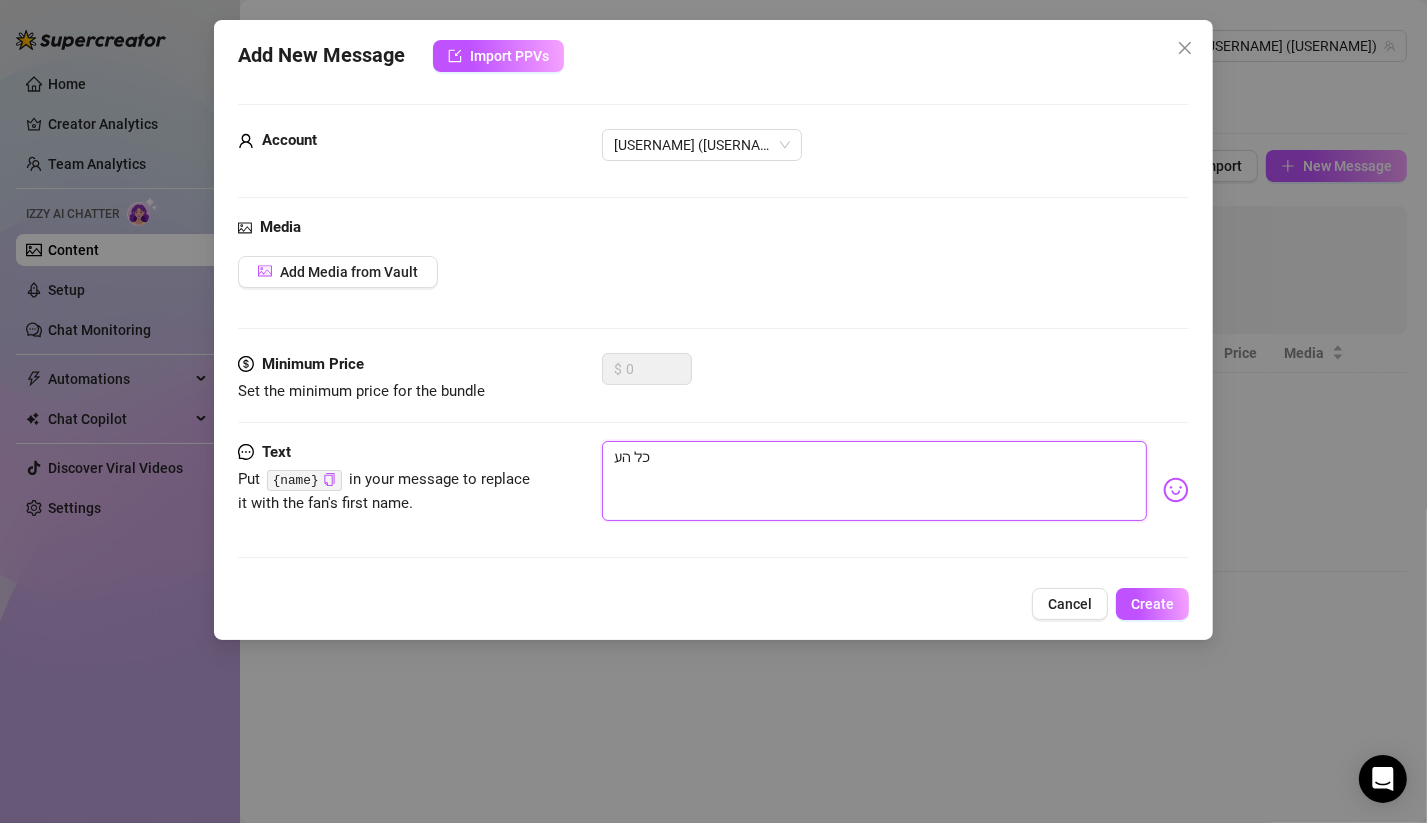 type on "כל העו" 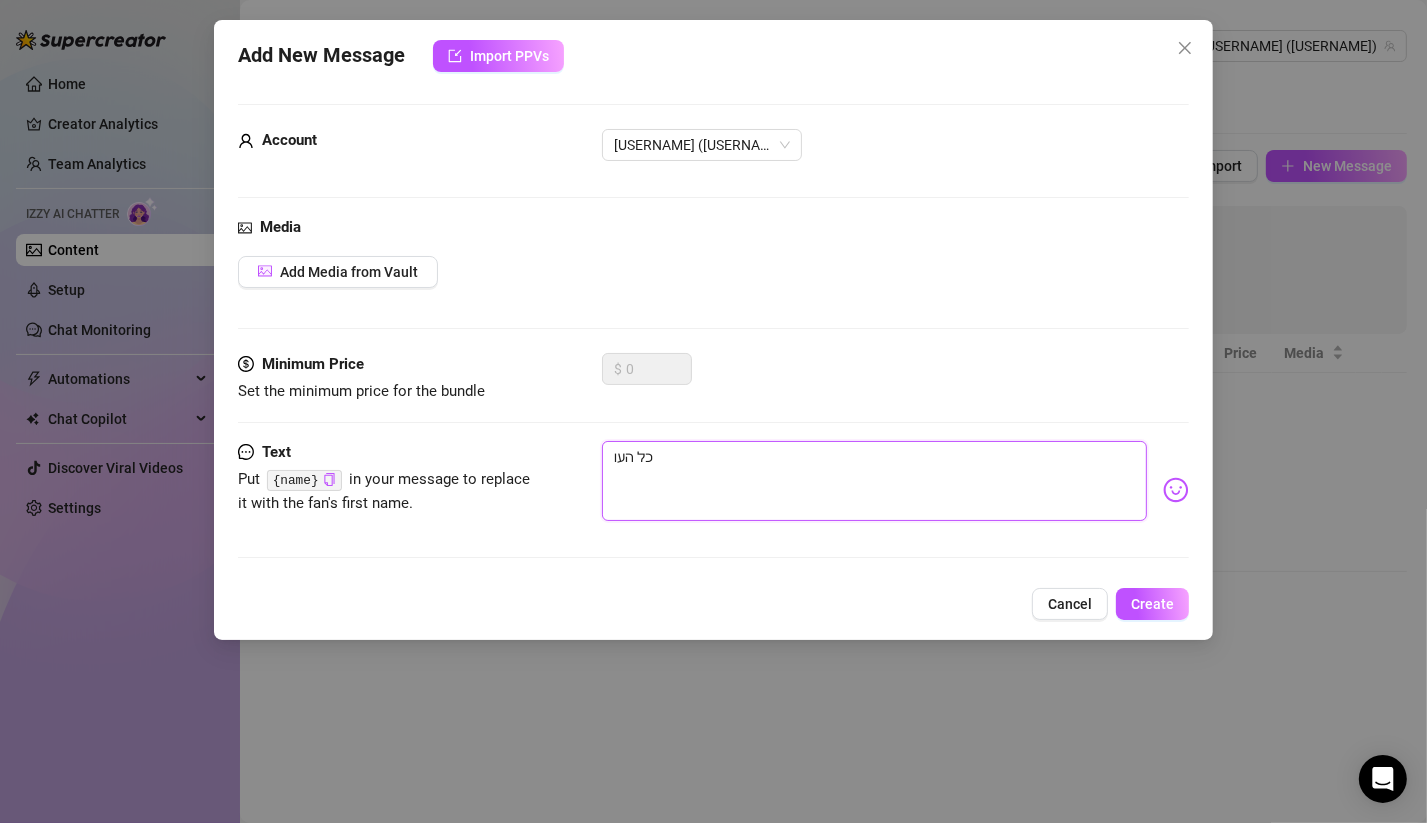type on "כל העומ" 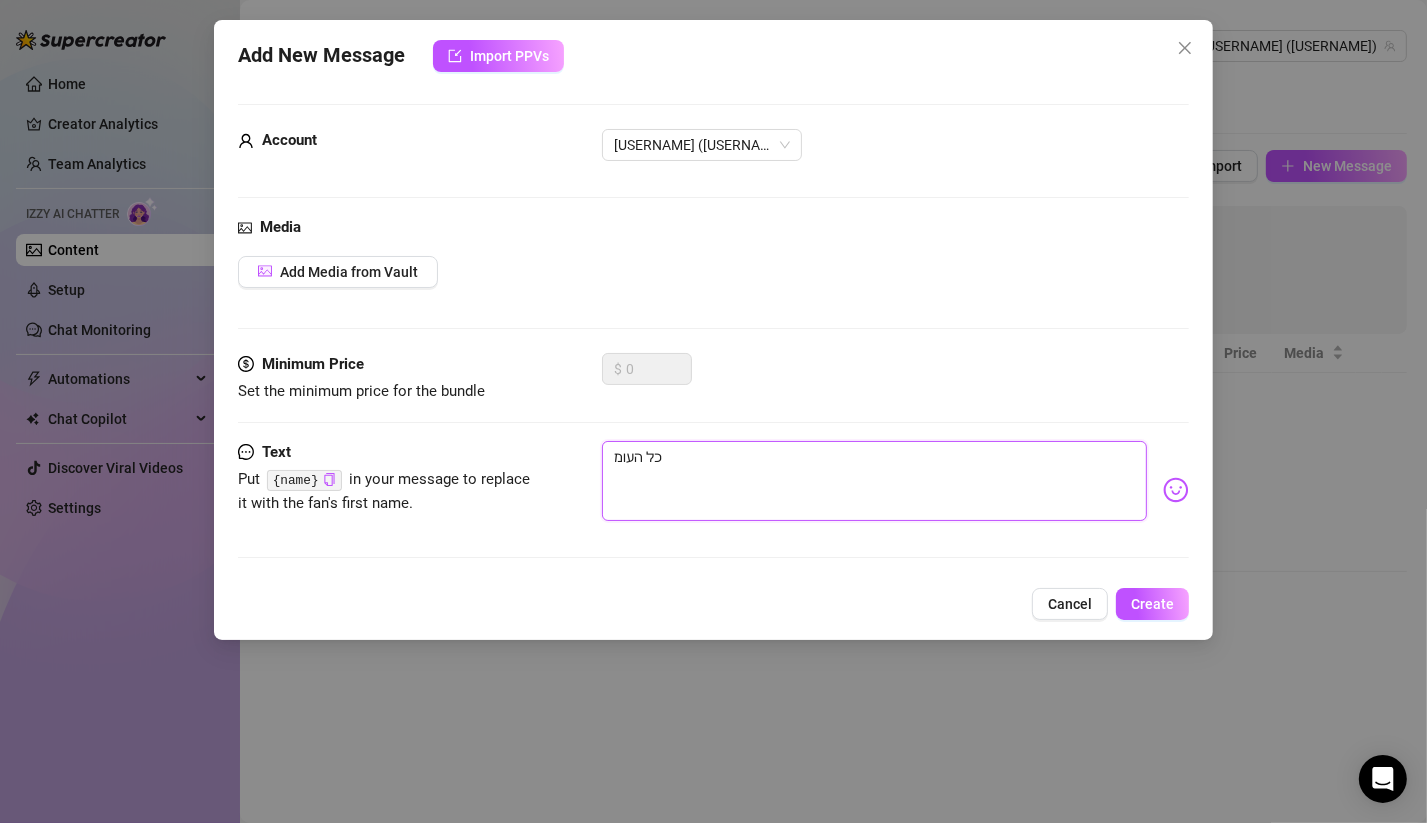type on "כל העומד" 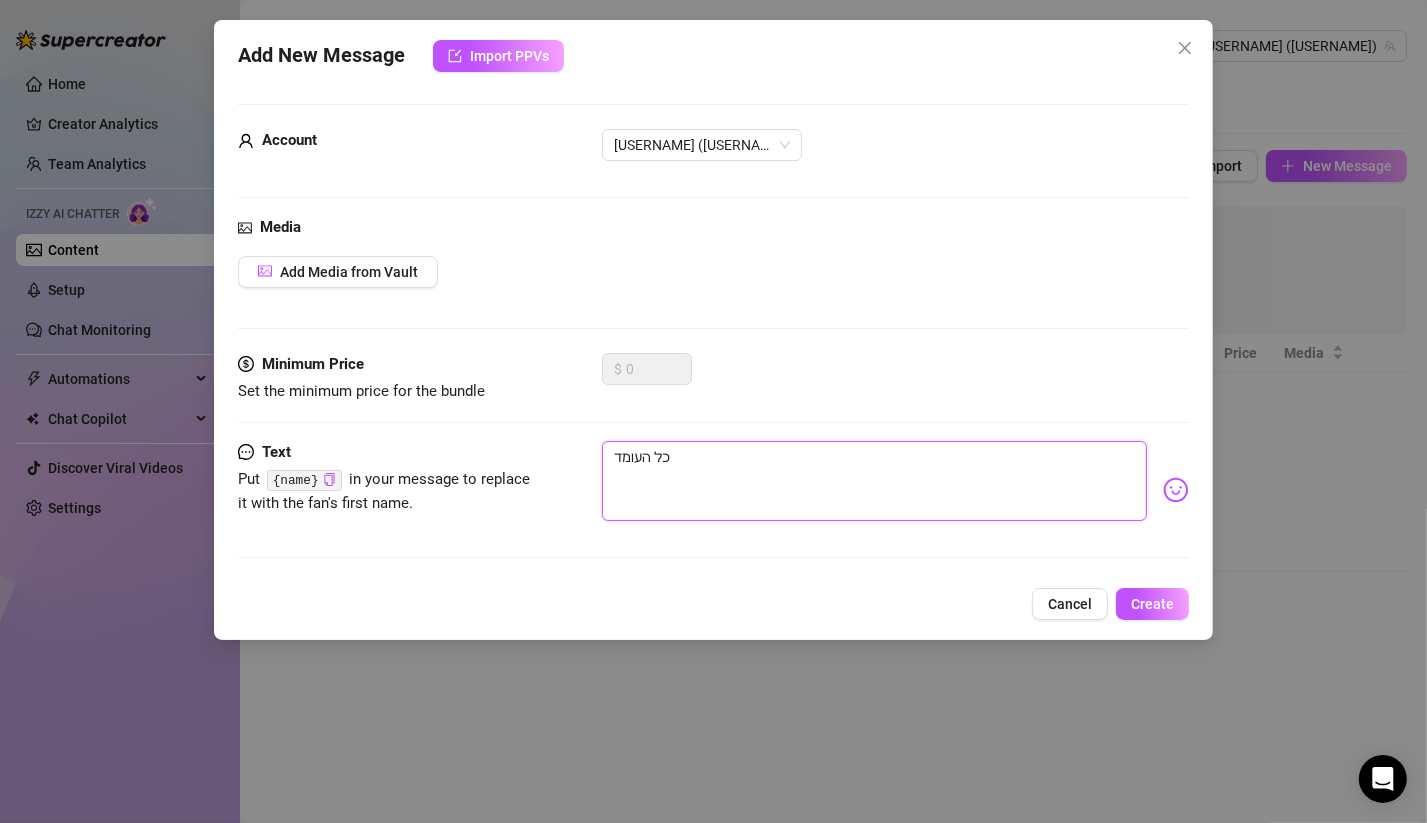 type on "כל העומד" 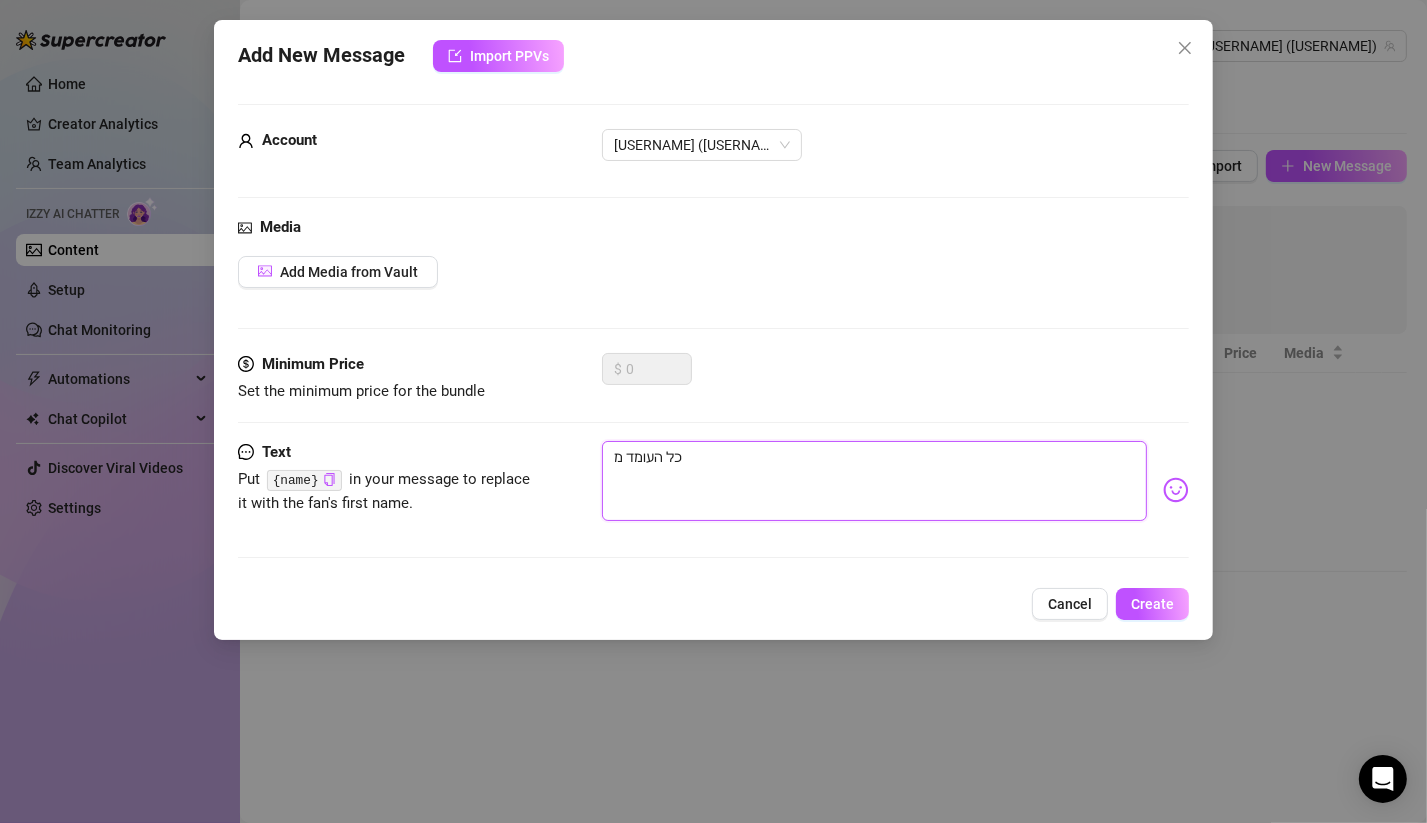 type on "כל העומד מא" 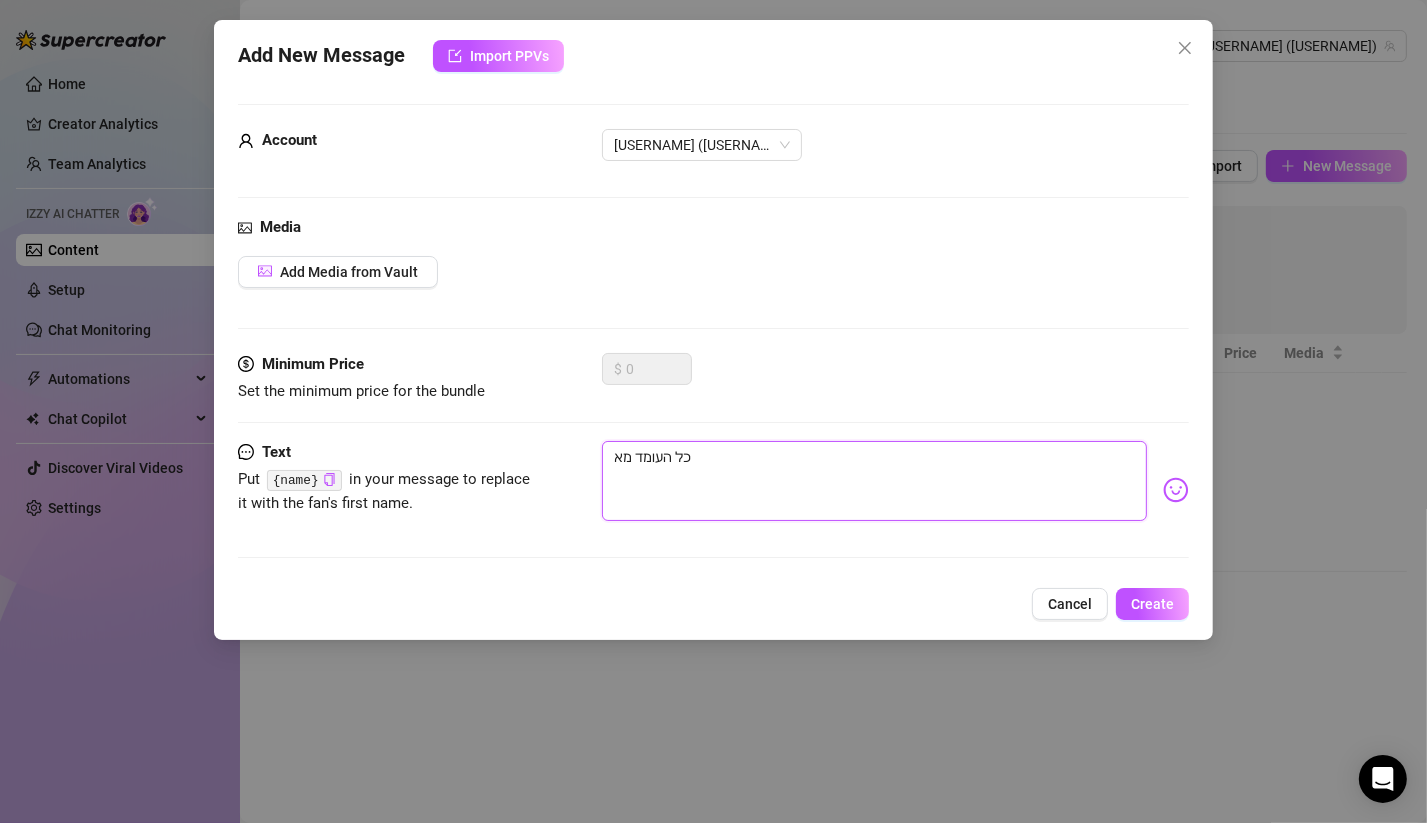 type on "כל העומד מאח" 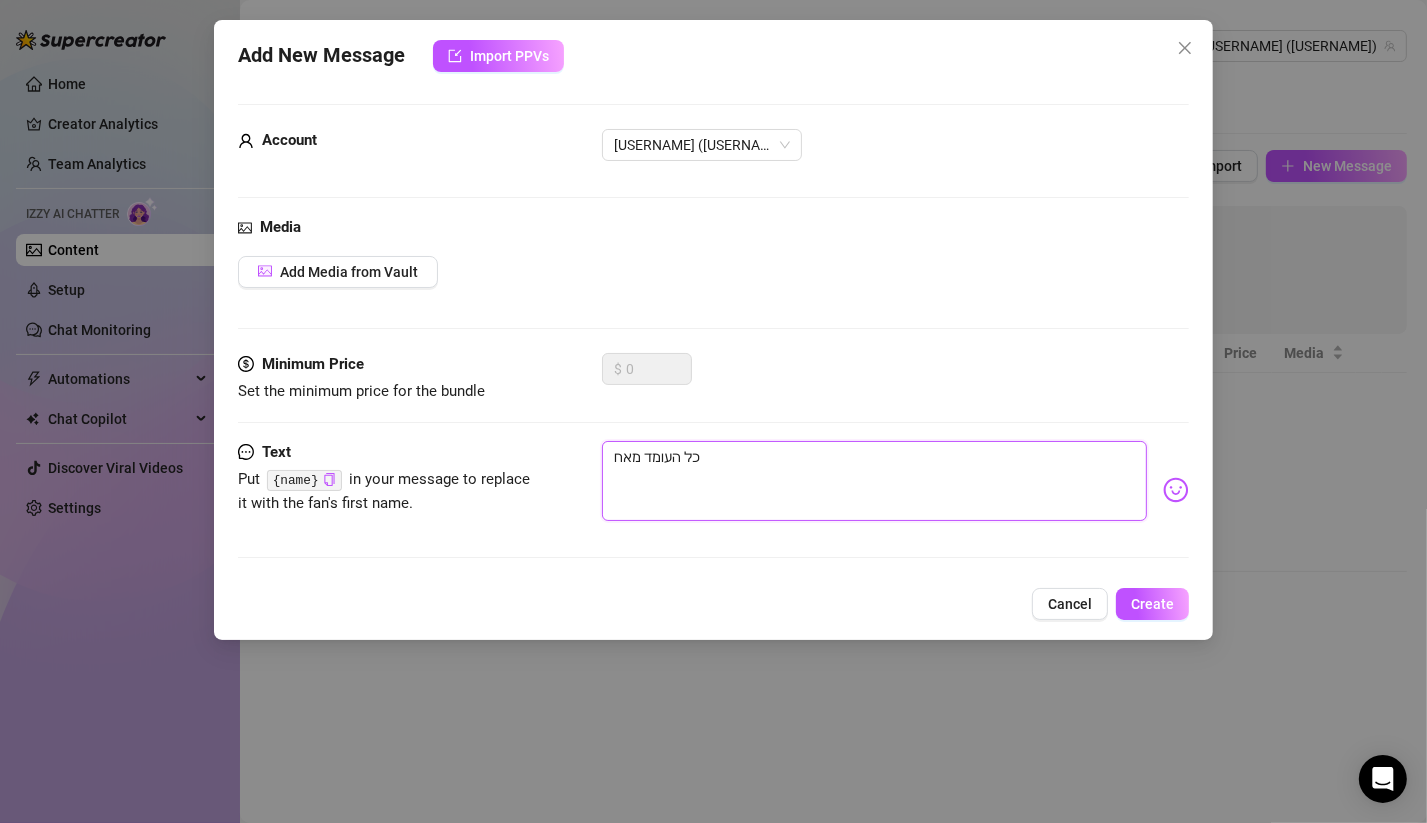 type on "כל העומד מאחו" 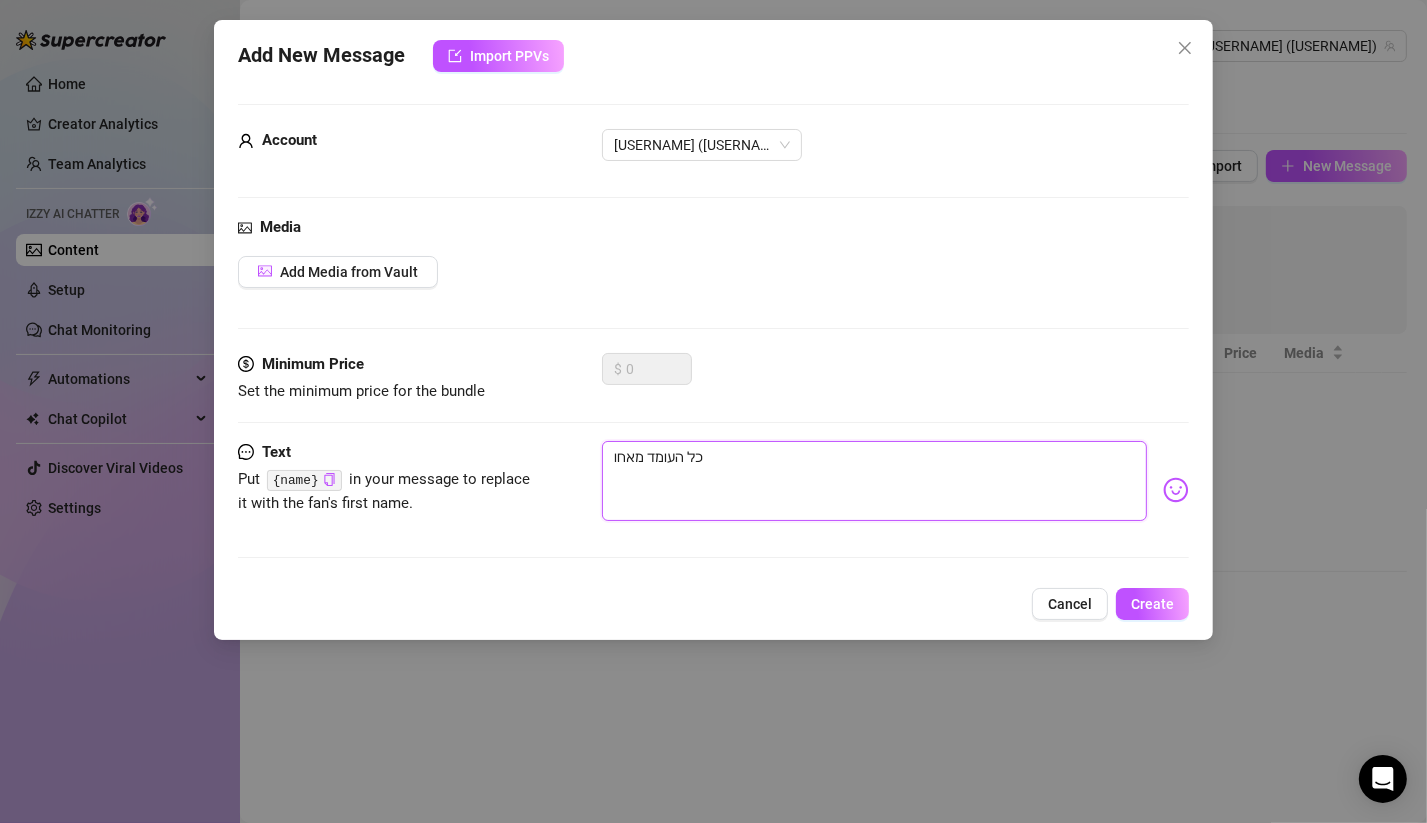 type on "כל העומד מאחור" 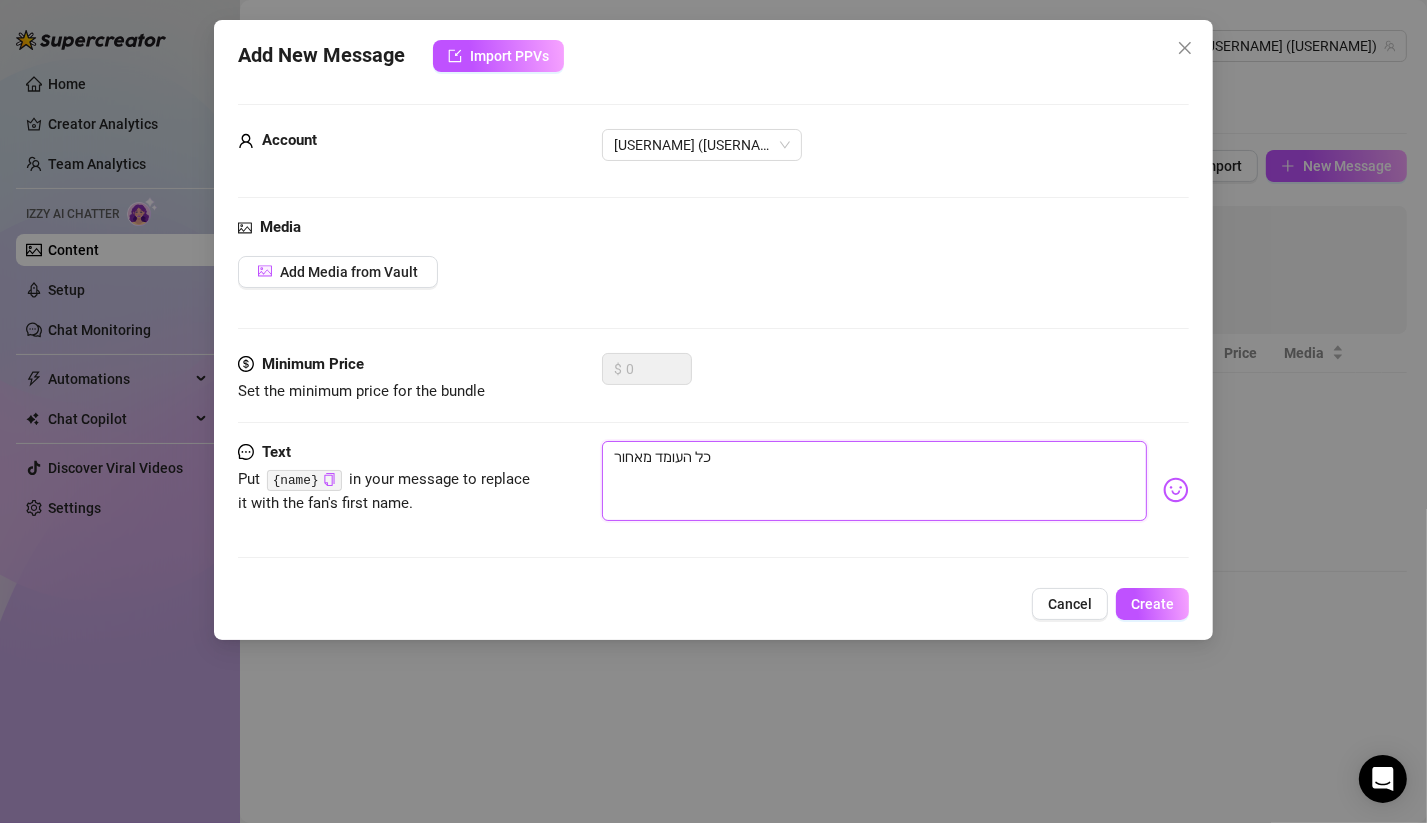 type on "כל העומד מאחורי" 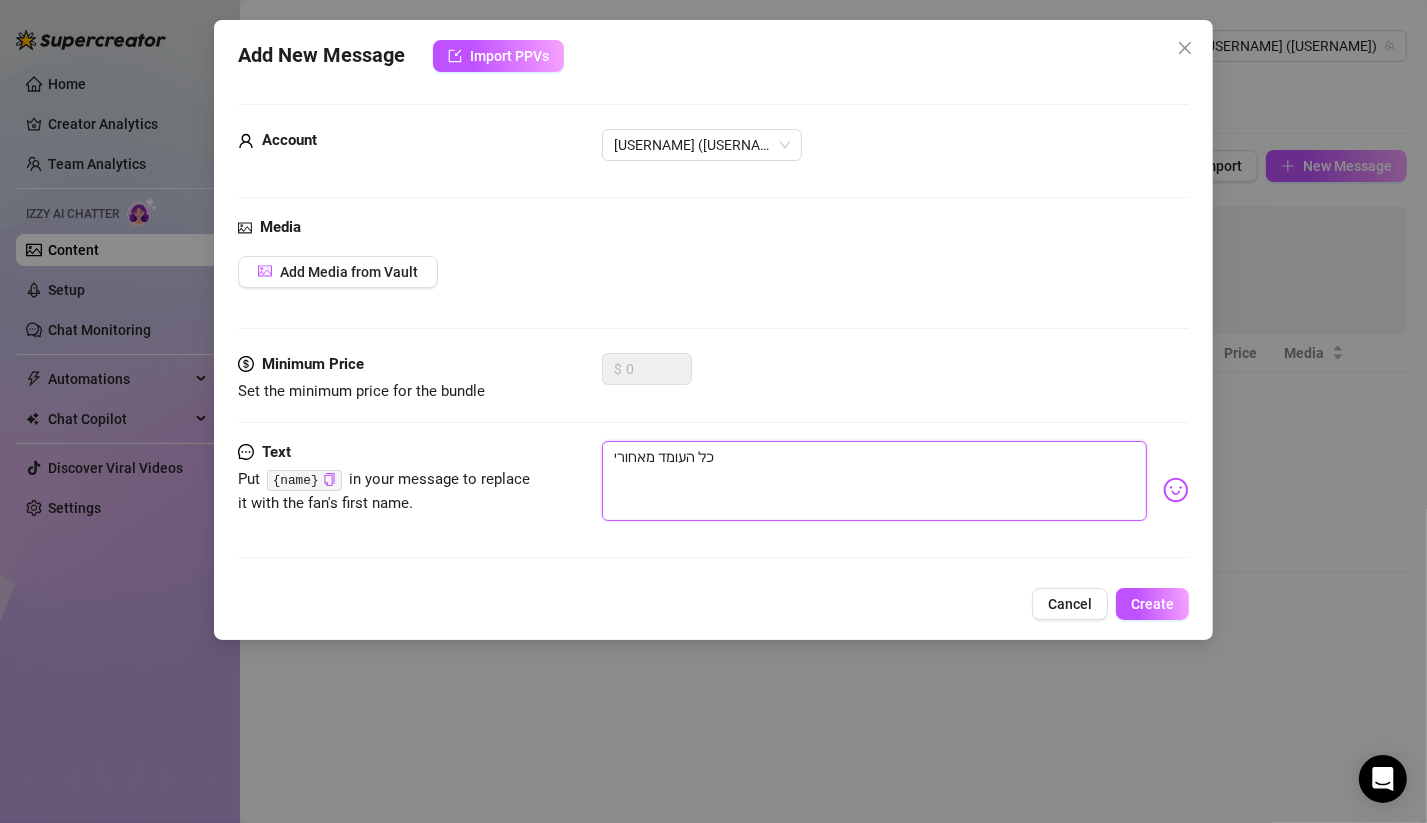 type on "כל העומד מאחורי" 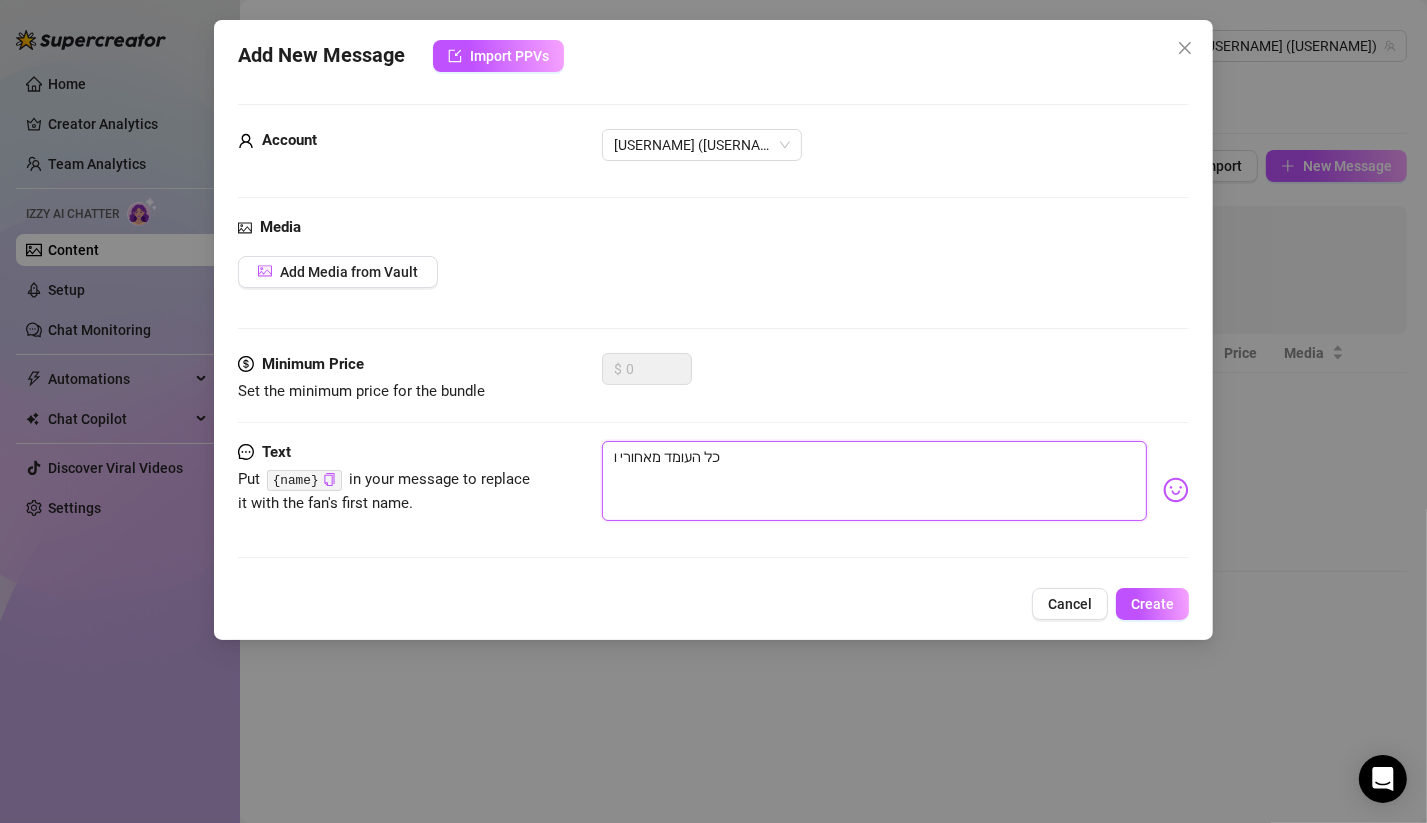 type on "כל העומד מאחורי ומ" 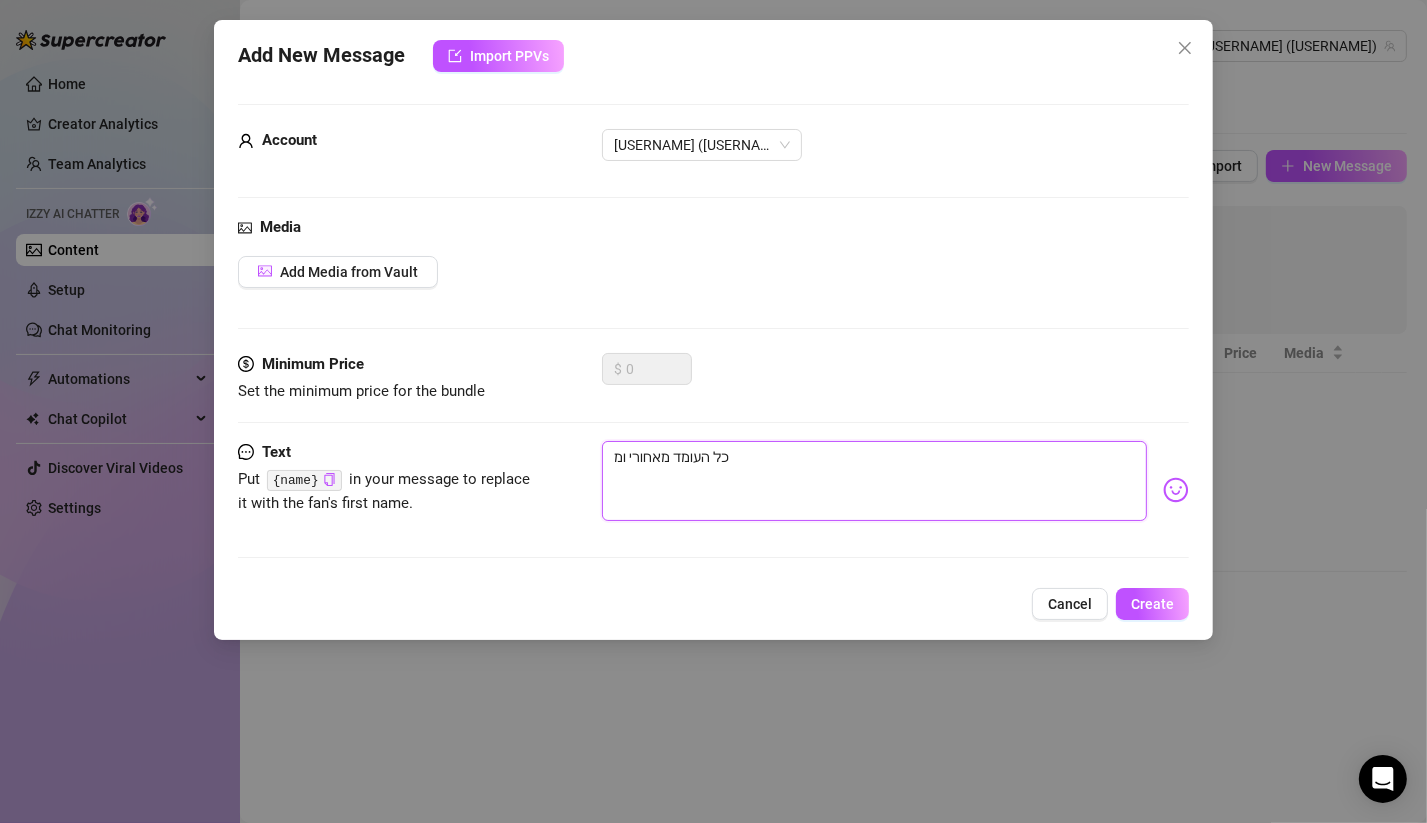 type on "כל העומד מאחורי ומצ" 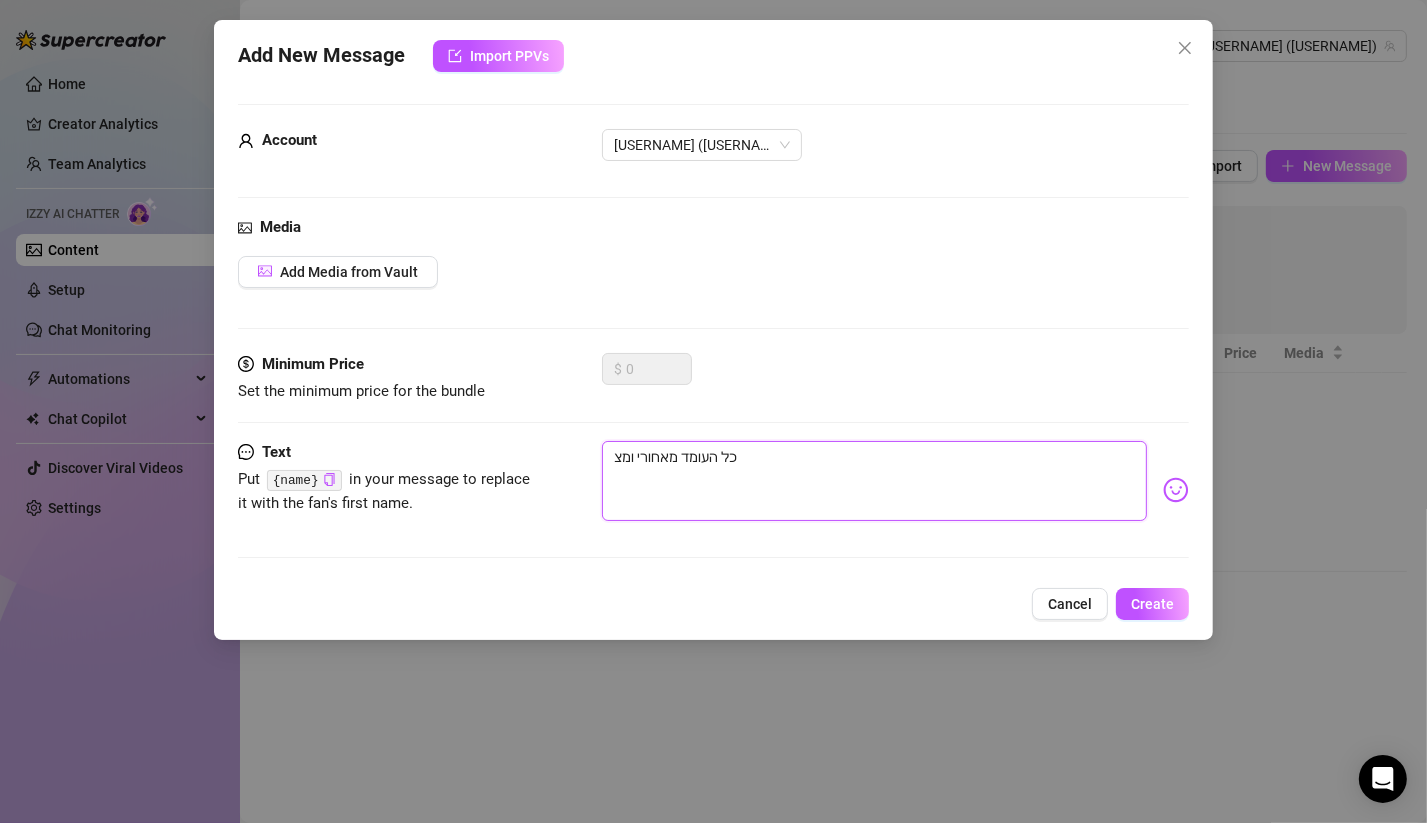type on "כל העומד מאחורי ומצד" 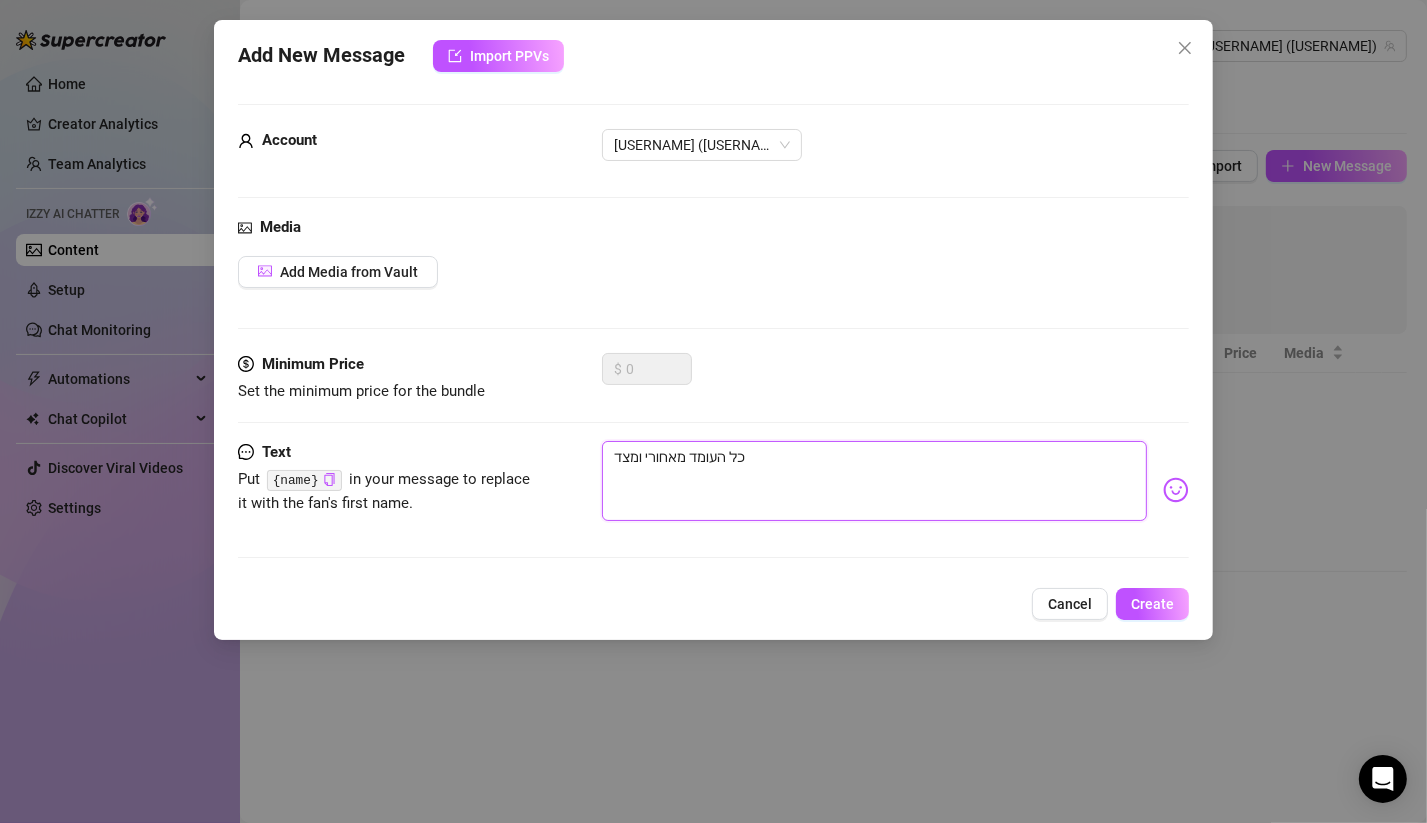type on "כל העומד מאחורי ומצדד" 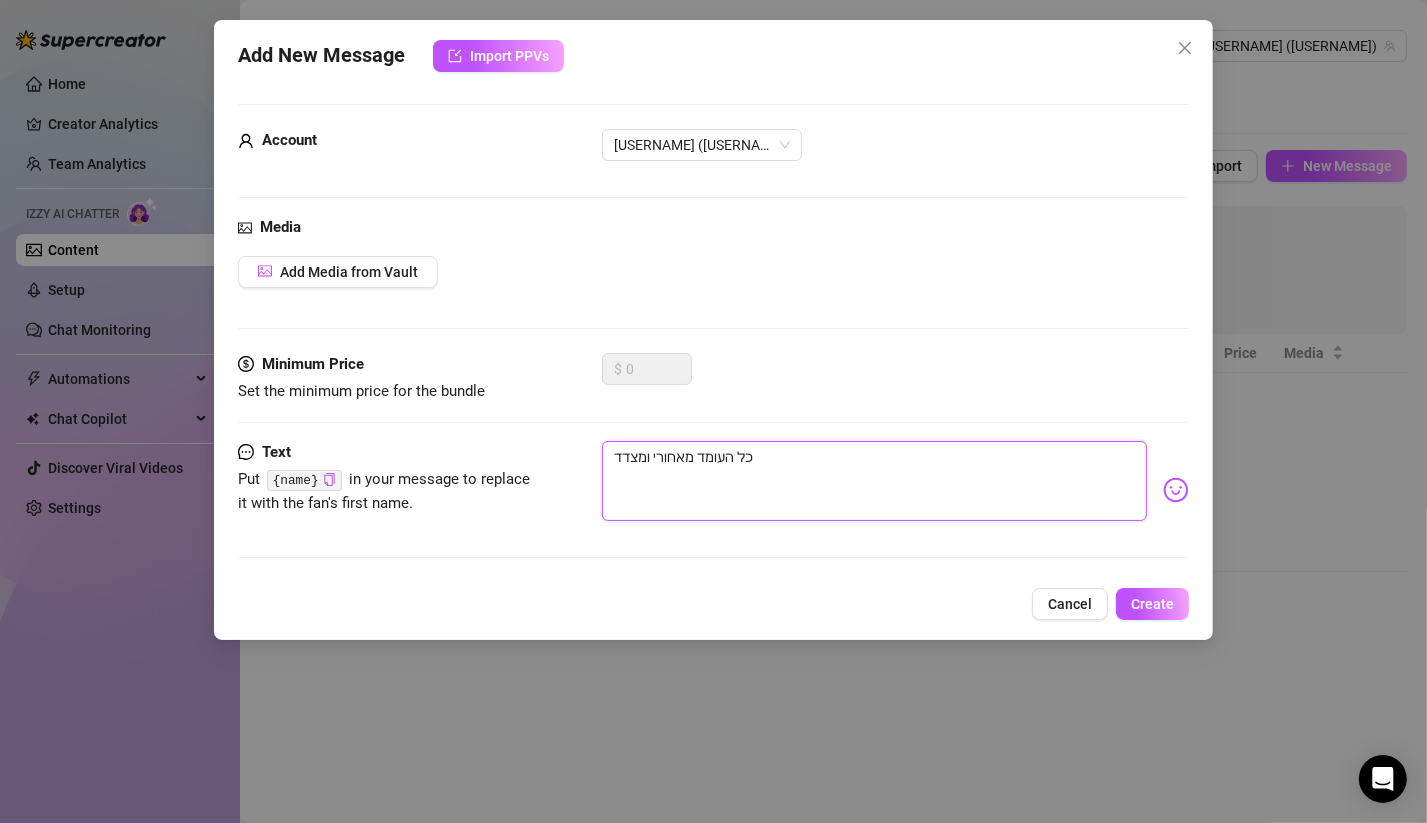 type on "כל העומד מאחורי ומצדדי" 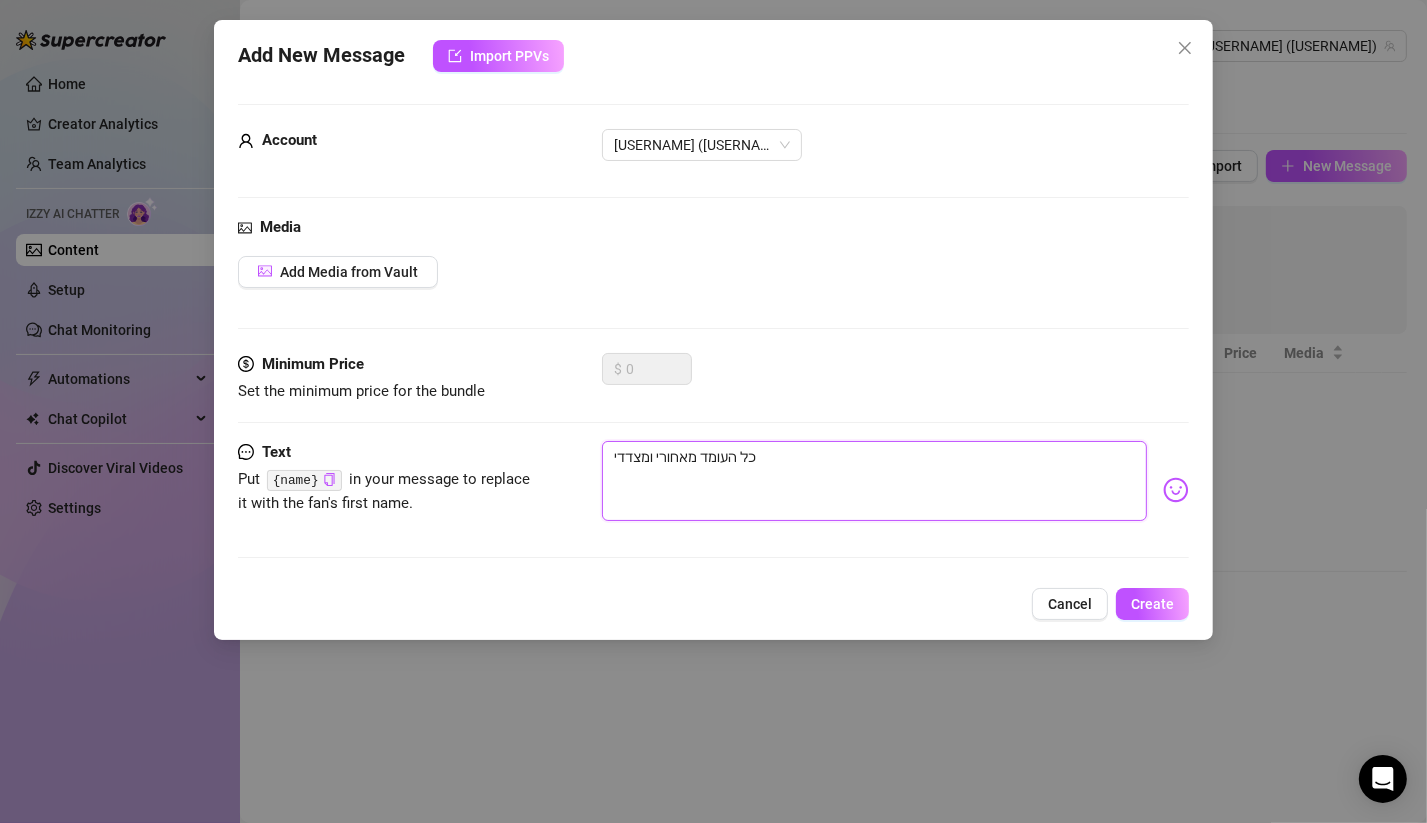 type on "כל העומד מאחורי ומצדדי" 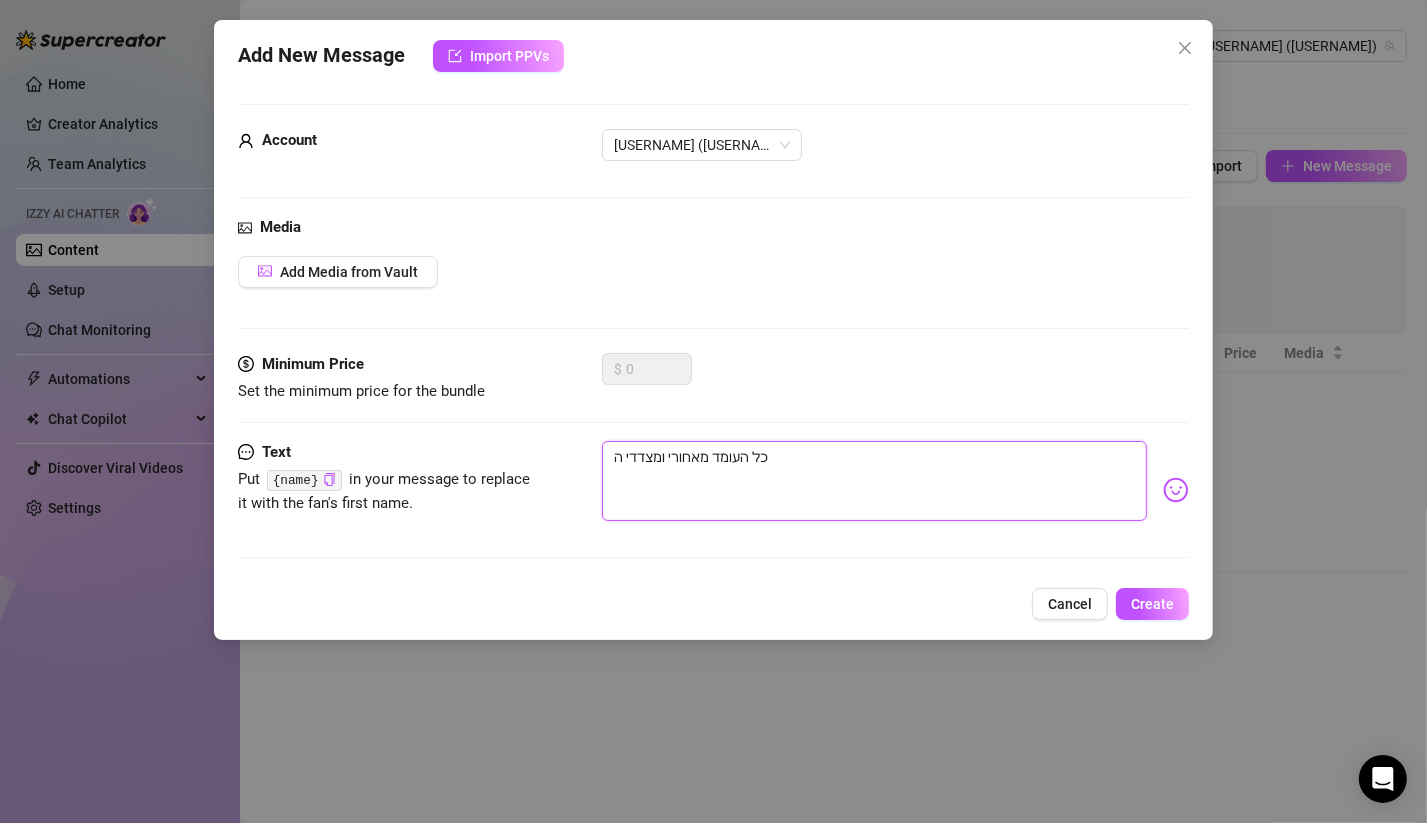 type on "כל העומד מאחורי ומצדדי הו" 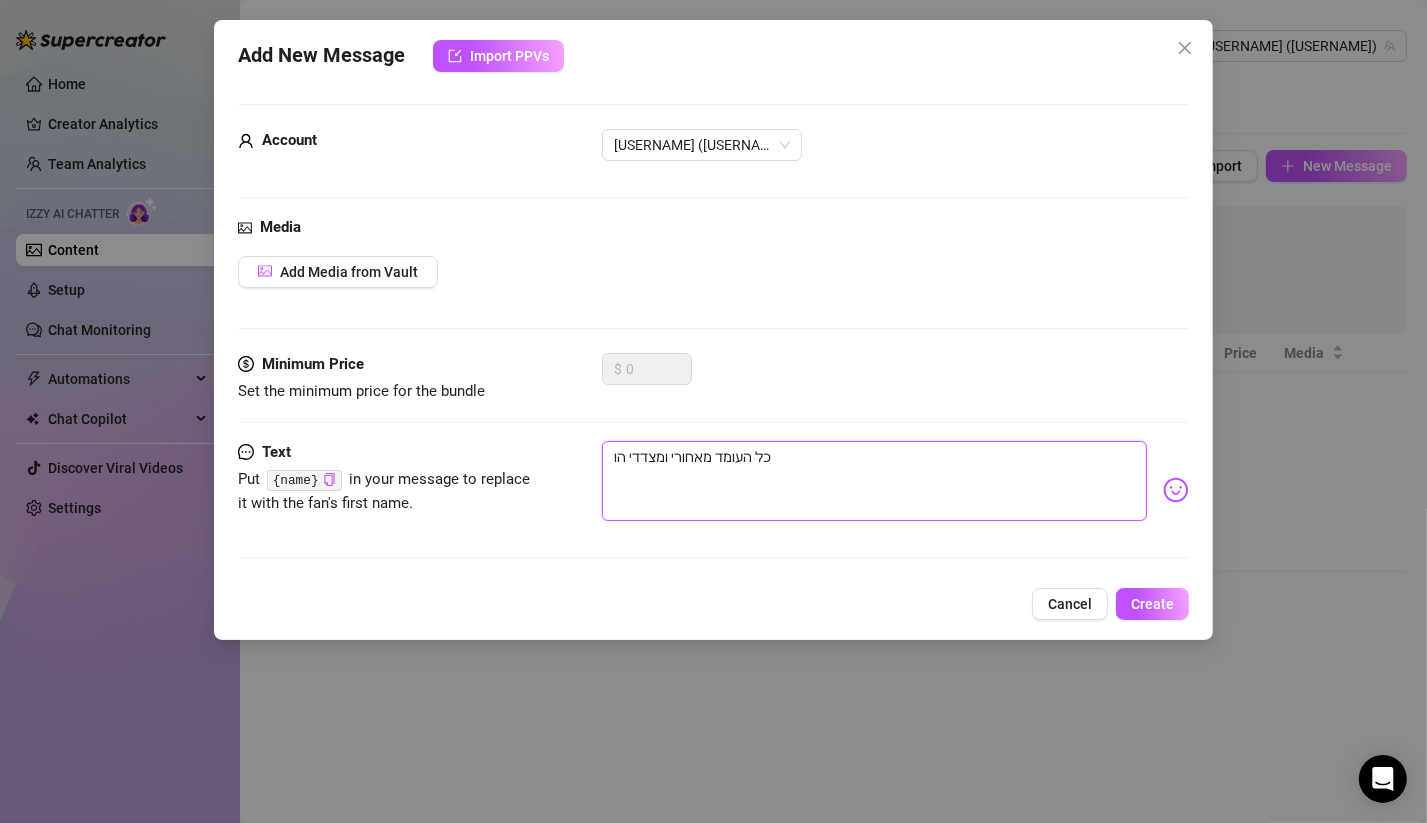 type on "כל העומד מאחורי ומצדדי הוא" 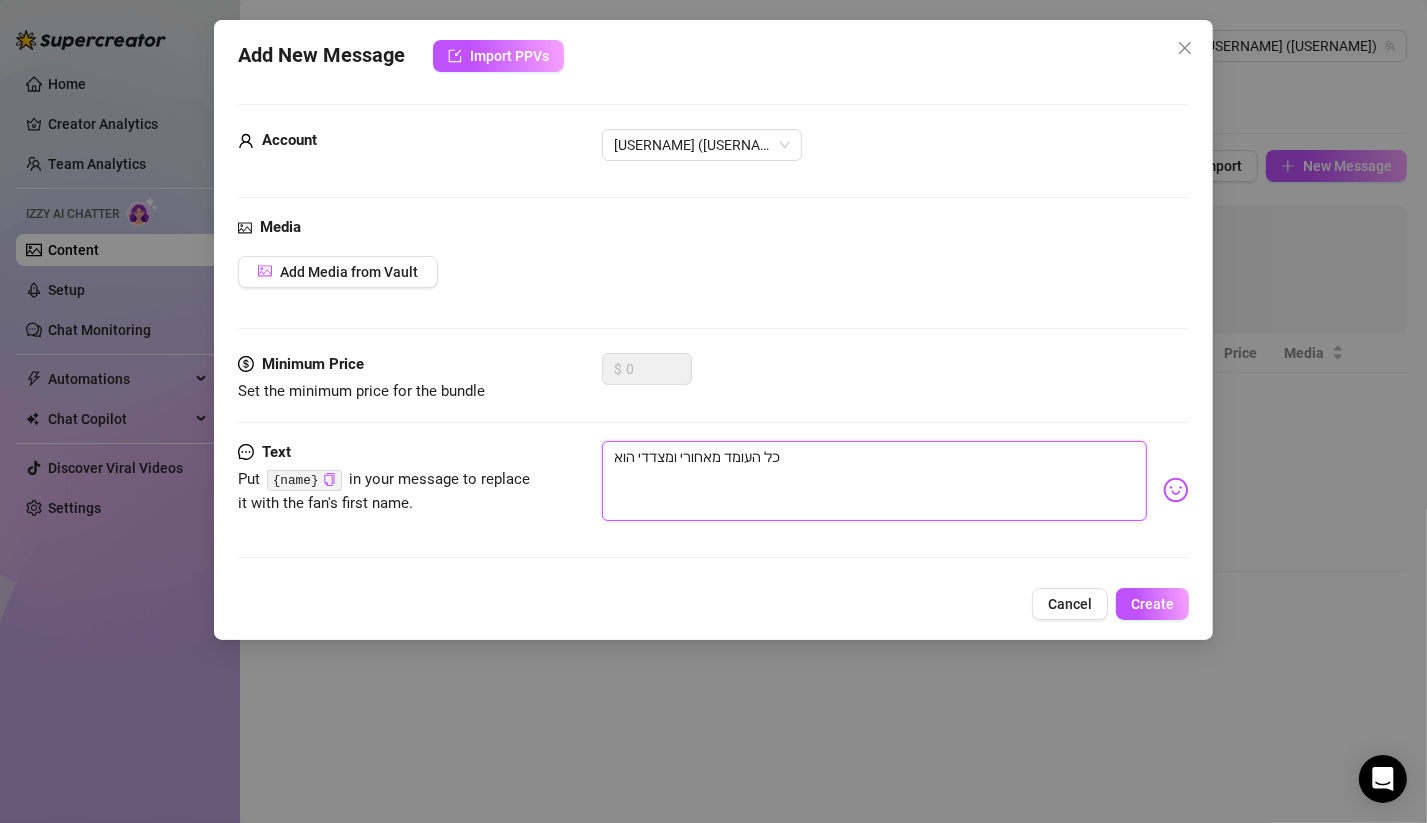 type on "כל העומד מאחורי ומצדדי הוא" 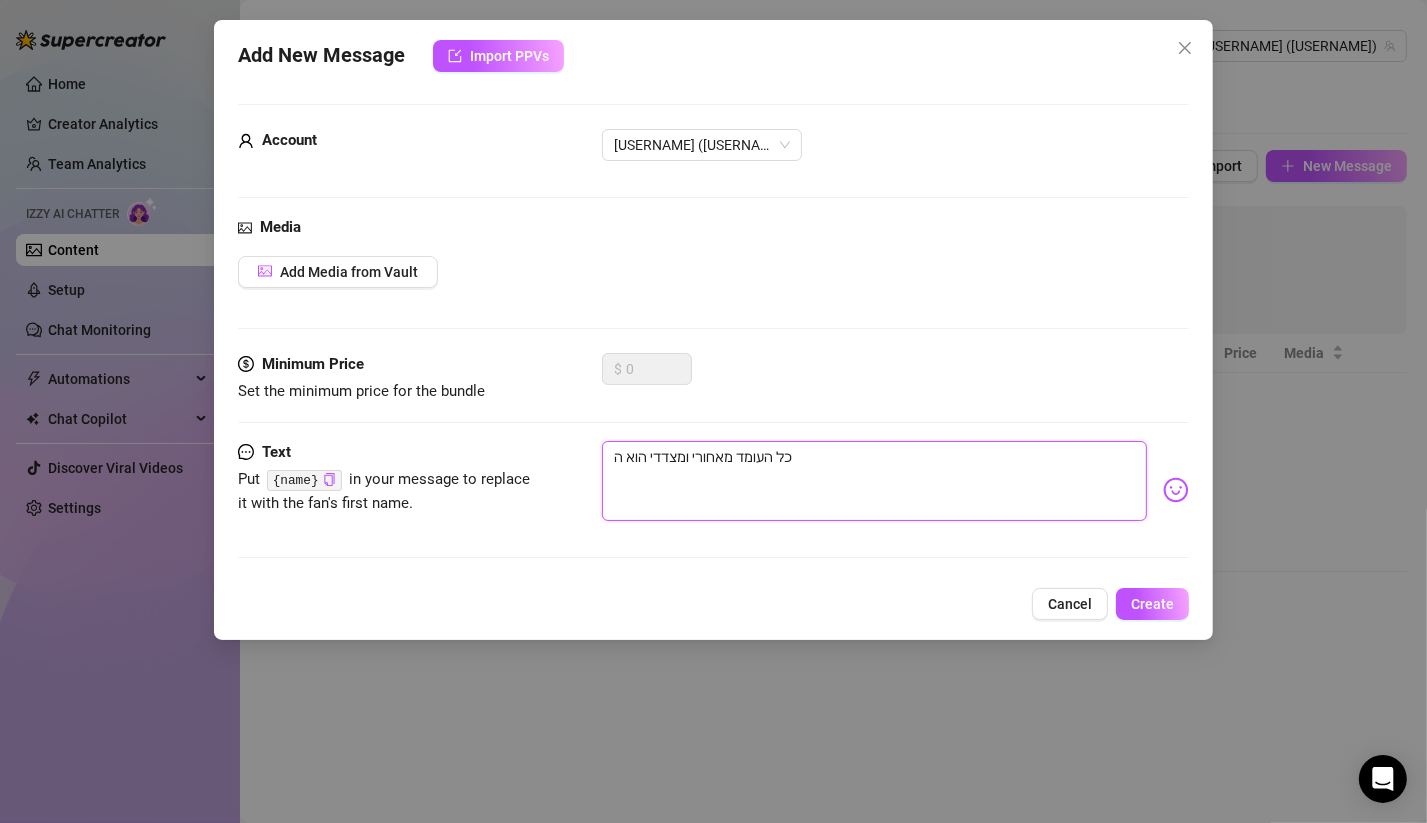 type on "כל העומד מאחורי ומצדדי הוא הע" 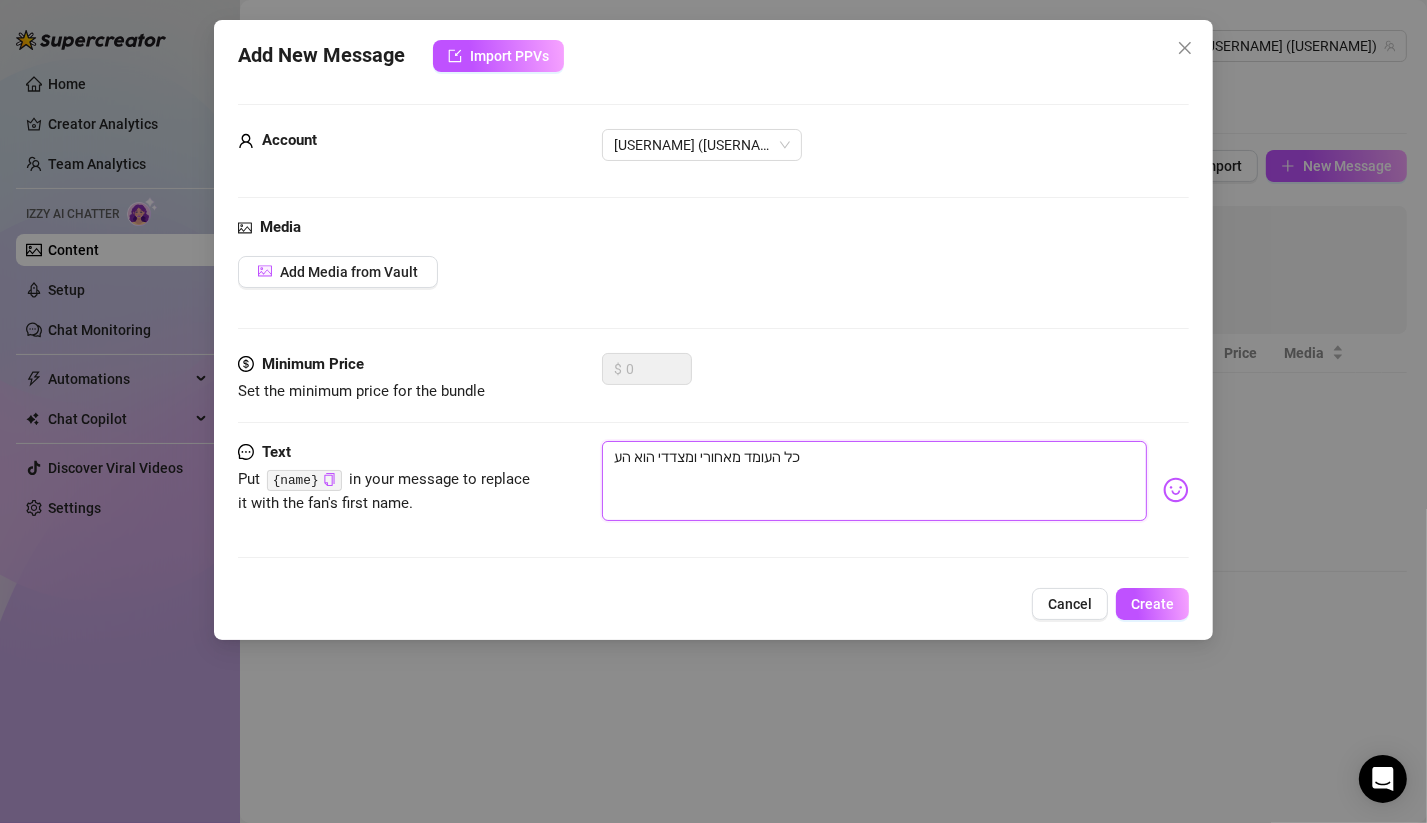type on "כל העומד מאחורי ומצדדי הוא העו" 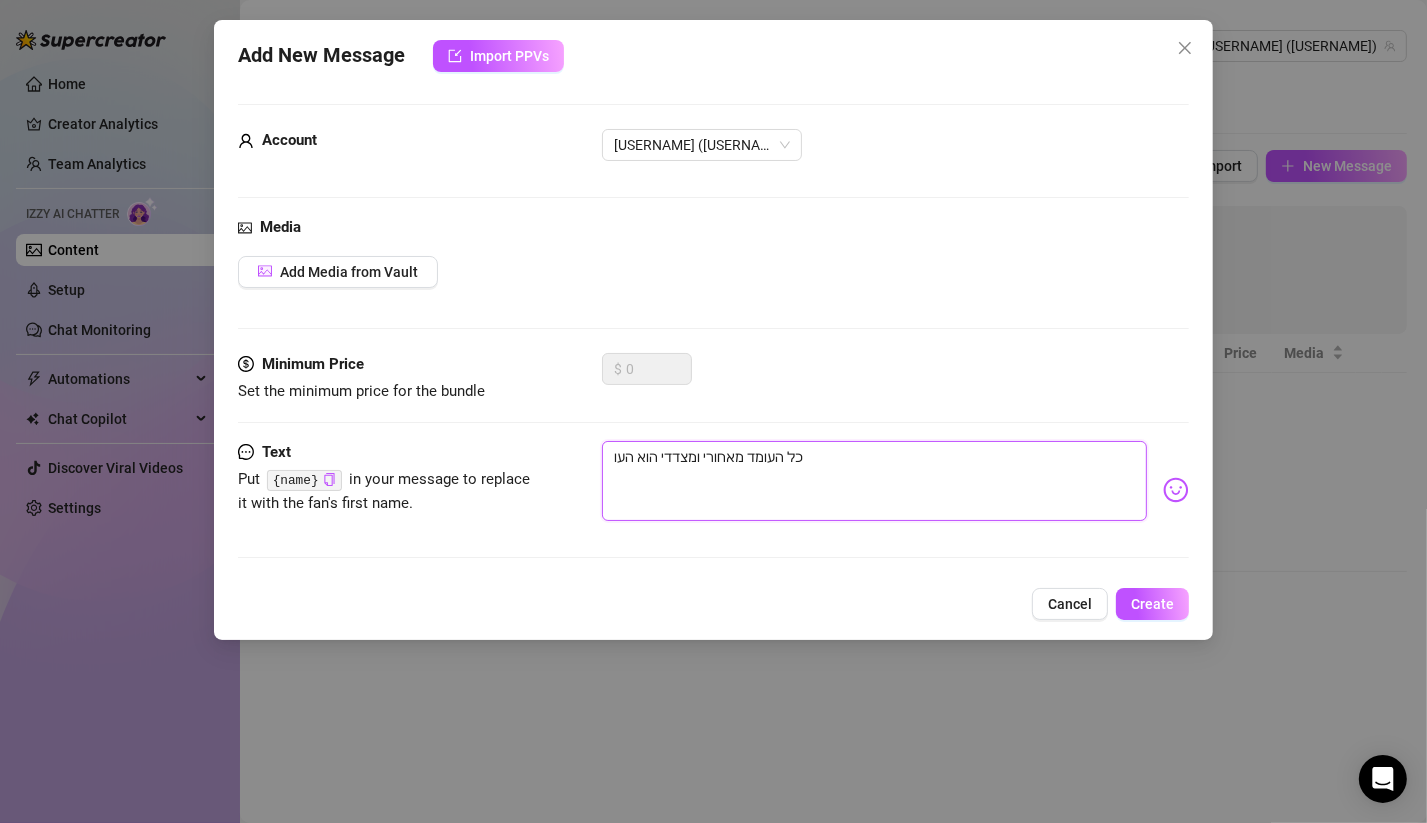 type on "כל העומד מאחורי ומצדדי הוא העומ" 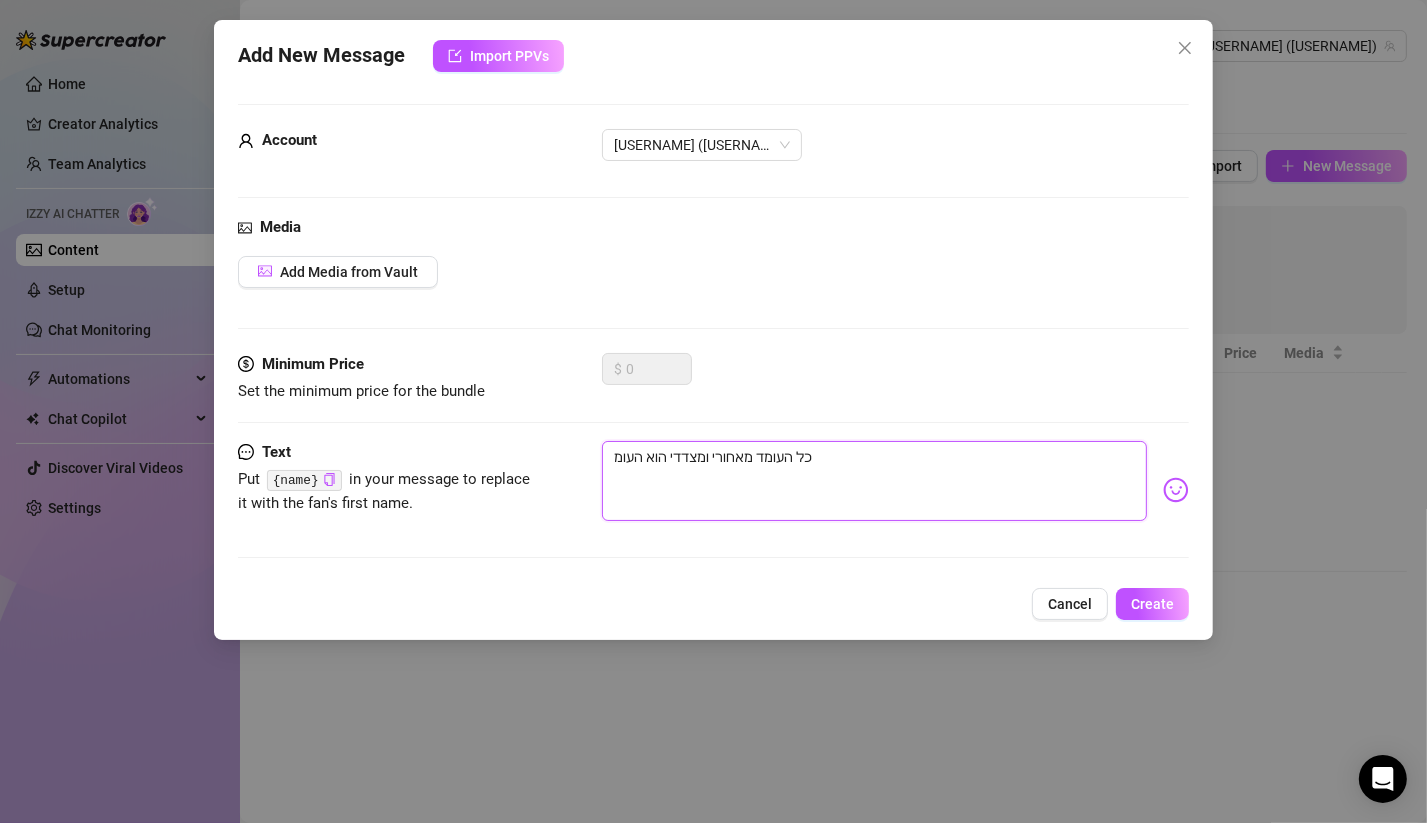 type on "כל העומד מאחורי ומצדדי הוא העומד" 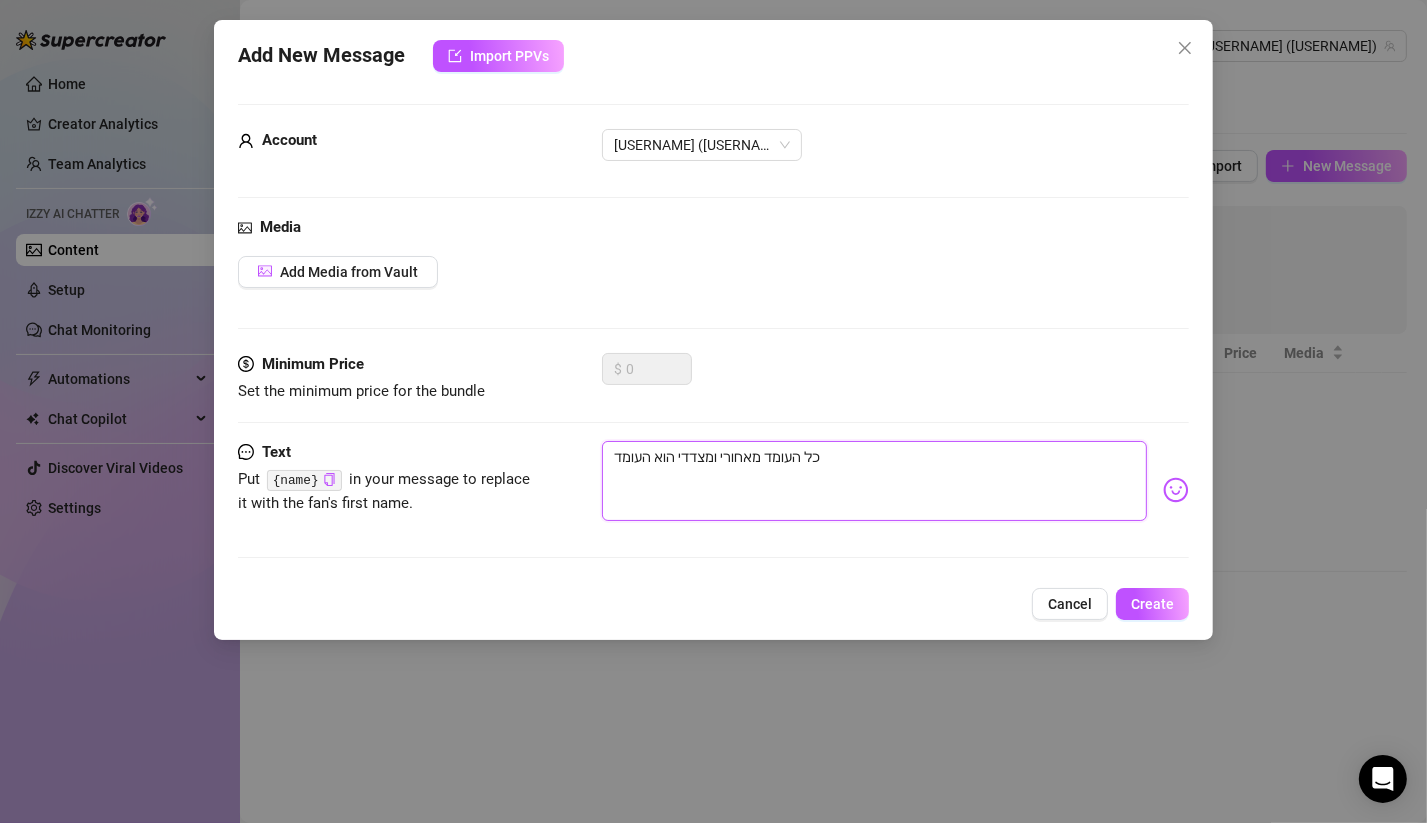 type on "כל העומד מאחורי ומצדדי הוא העומד" 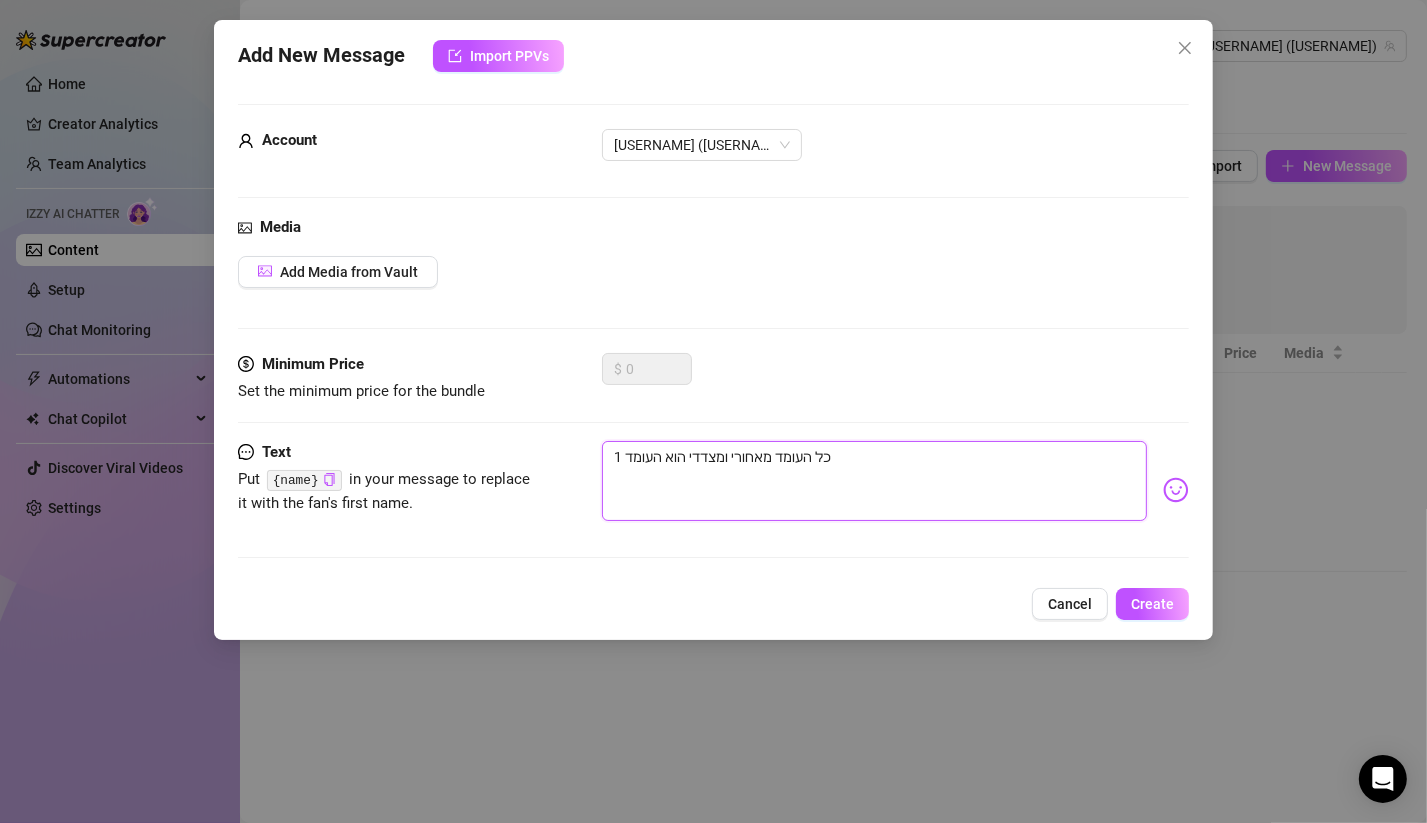 type on "כל העומד מאחורי ומצדדי הוא העומד 1" 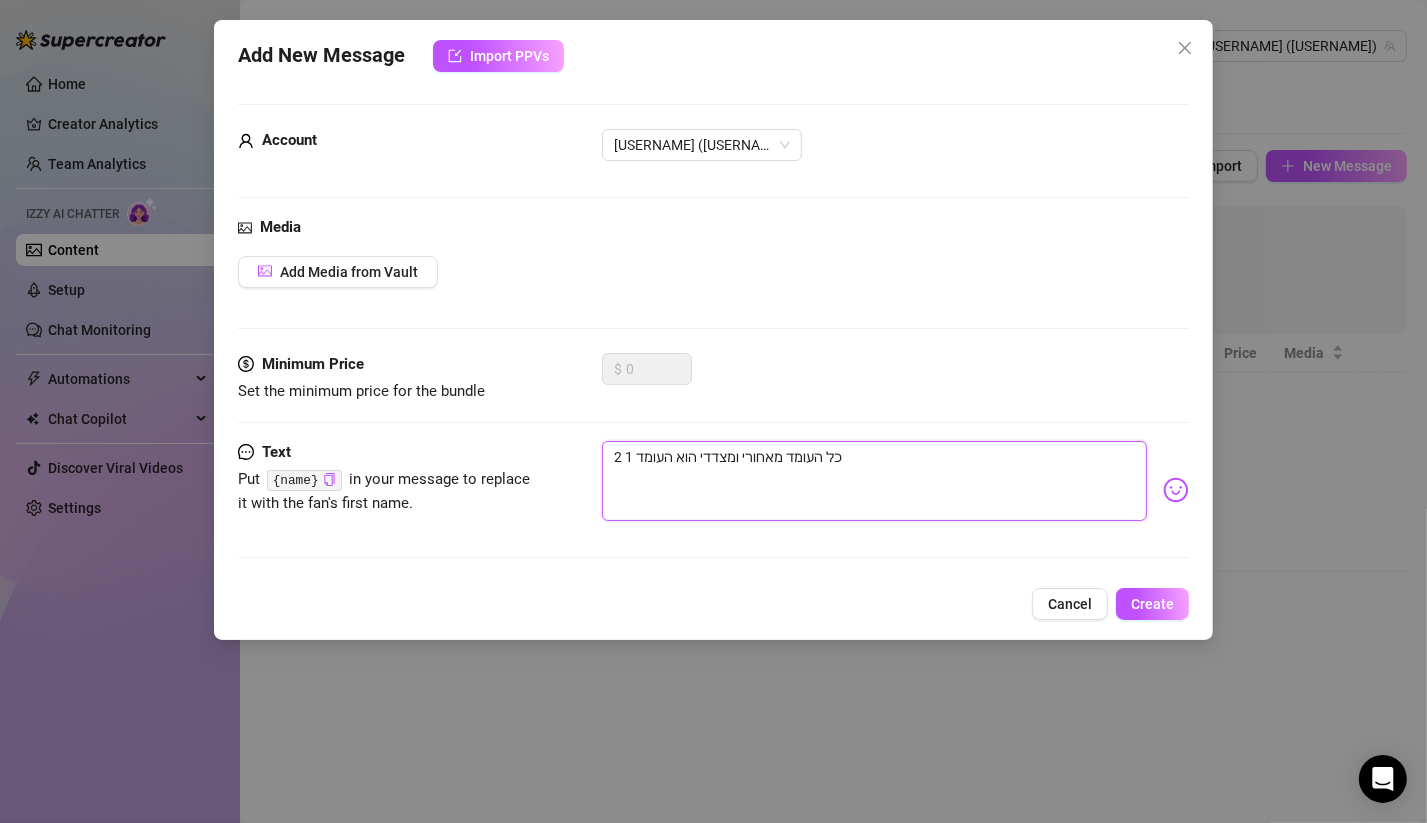 type on "כל העומד מאחורי ומצדדי הוא העומד 1 2" 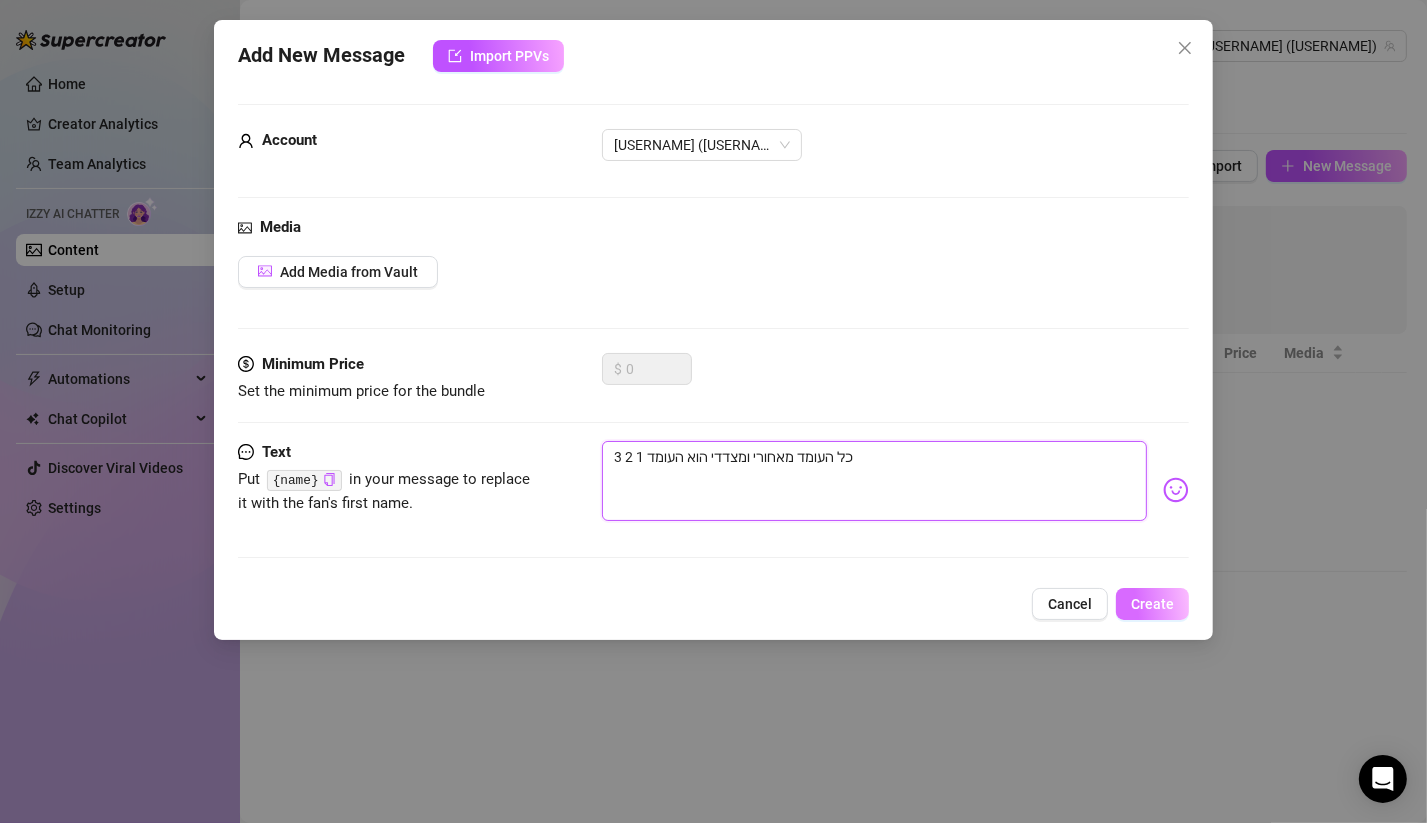 type on "כל העומד מאחורי ומצדדי הוא העומד 1 2 3" 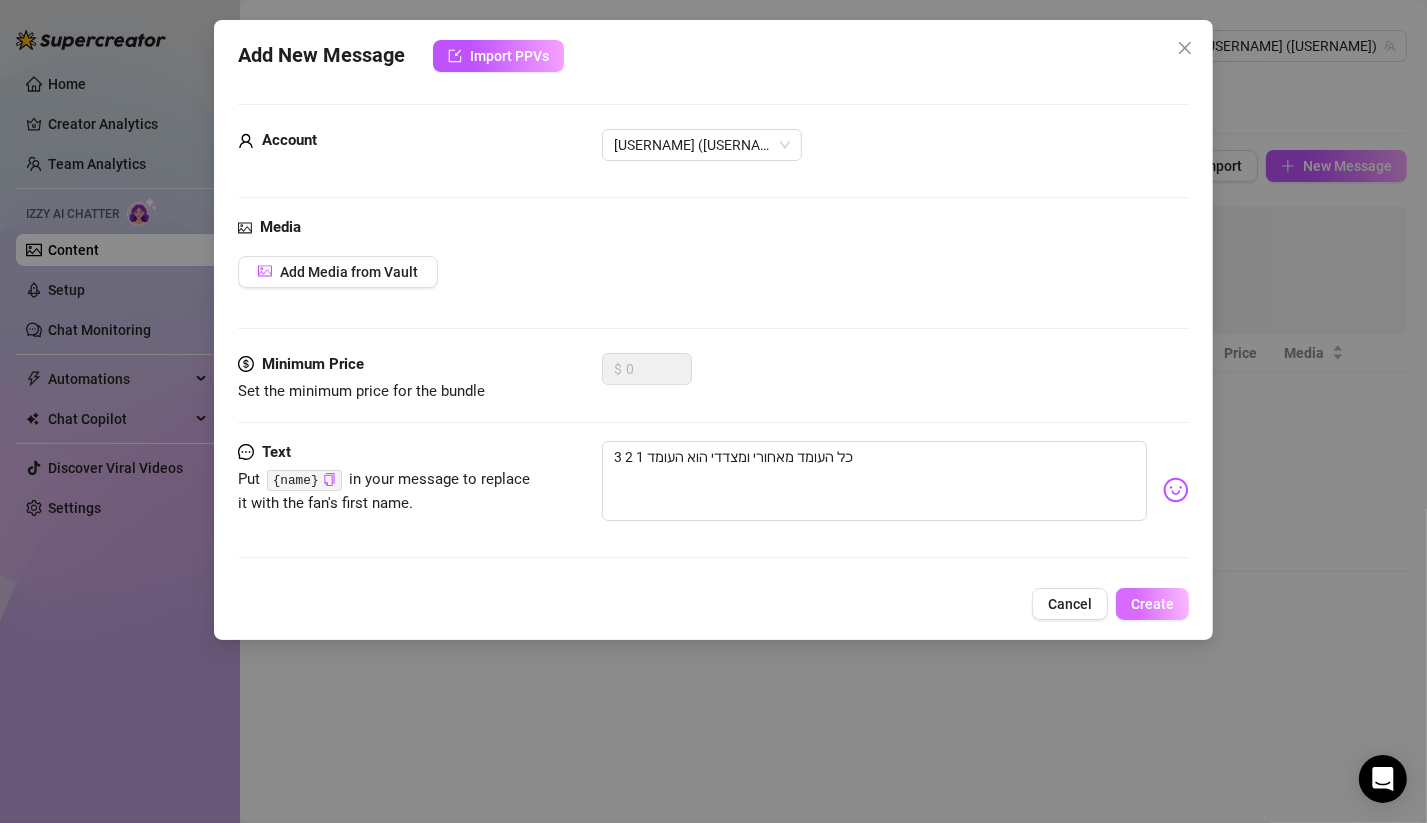 click on "Create" at bounding box center [1152, 604] 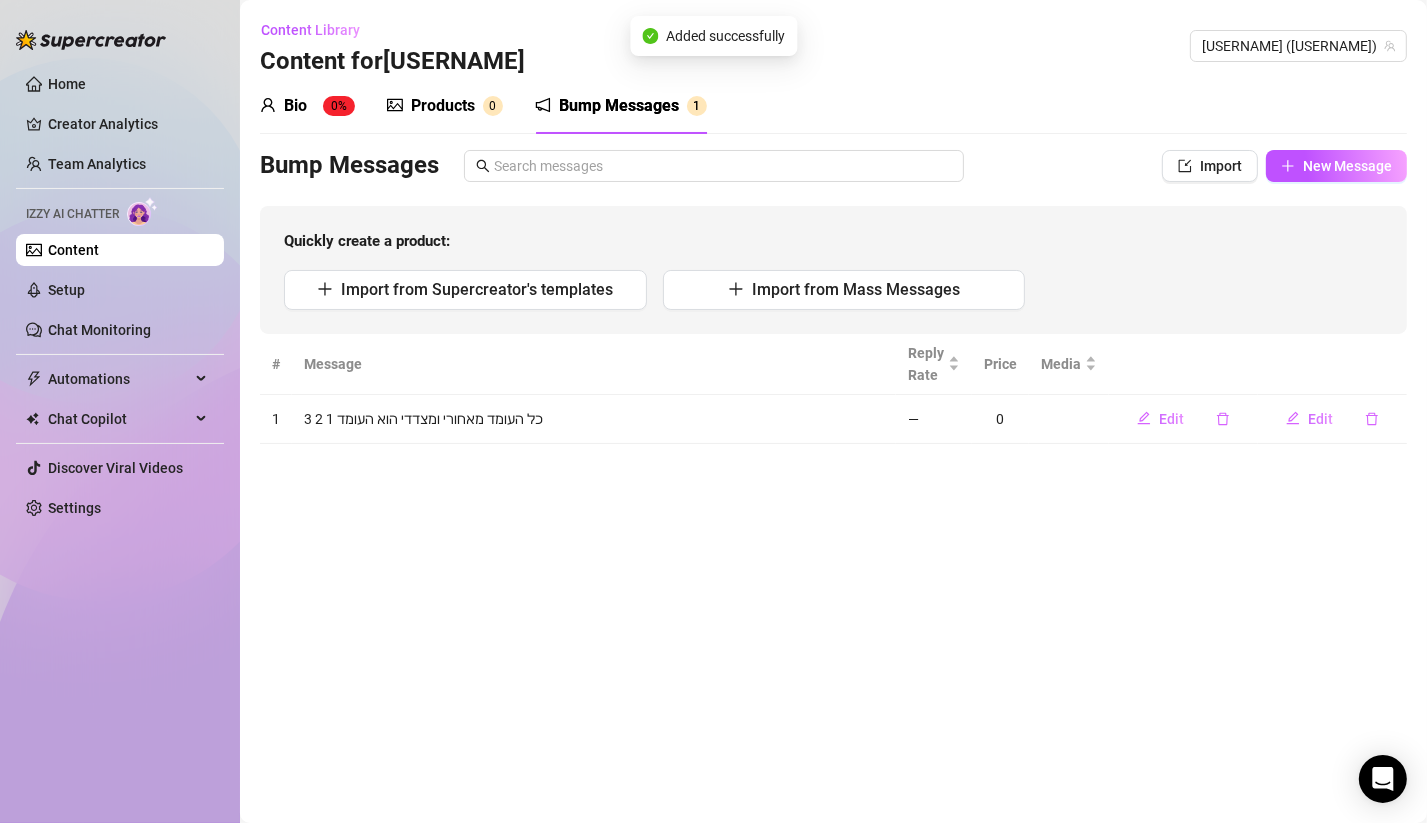 click on "כל העומד מאחורי ומצדדי הוא העומד 1 2 3" at bounding box center (594, 419) 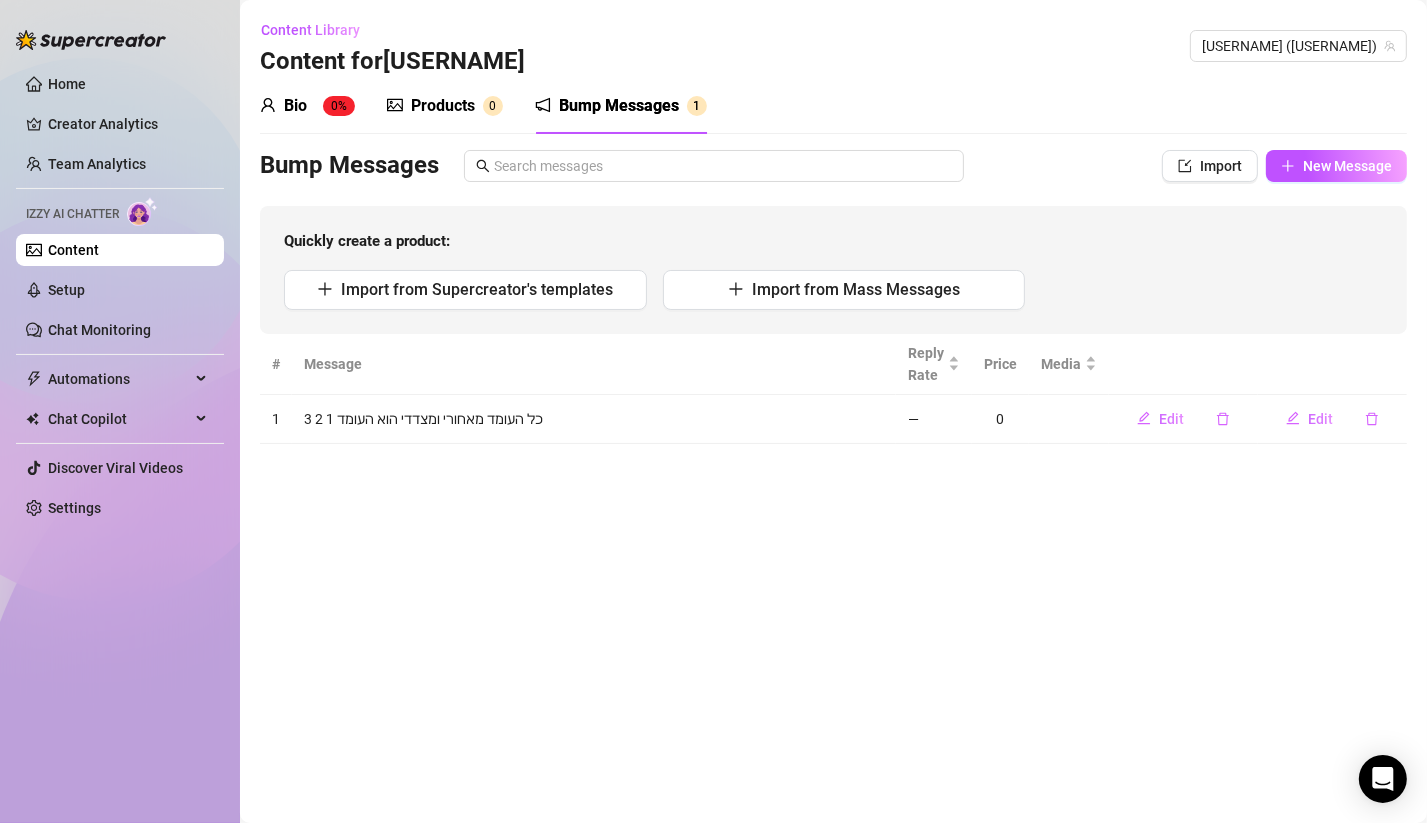 click on "0" at bounding box center [1000, 419] 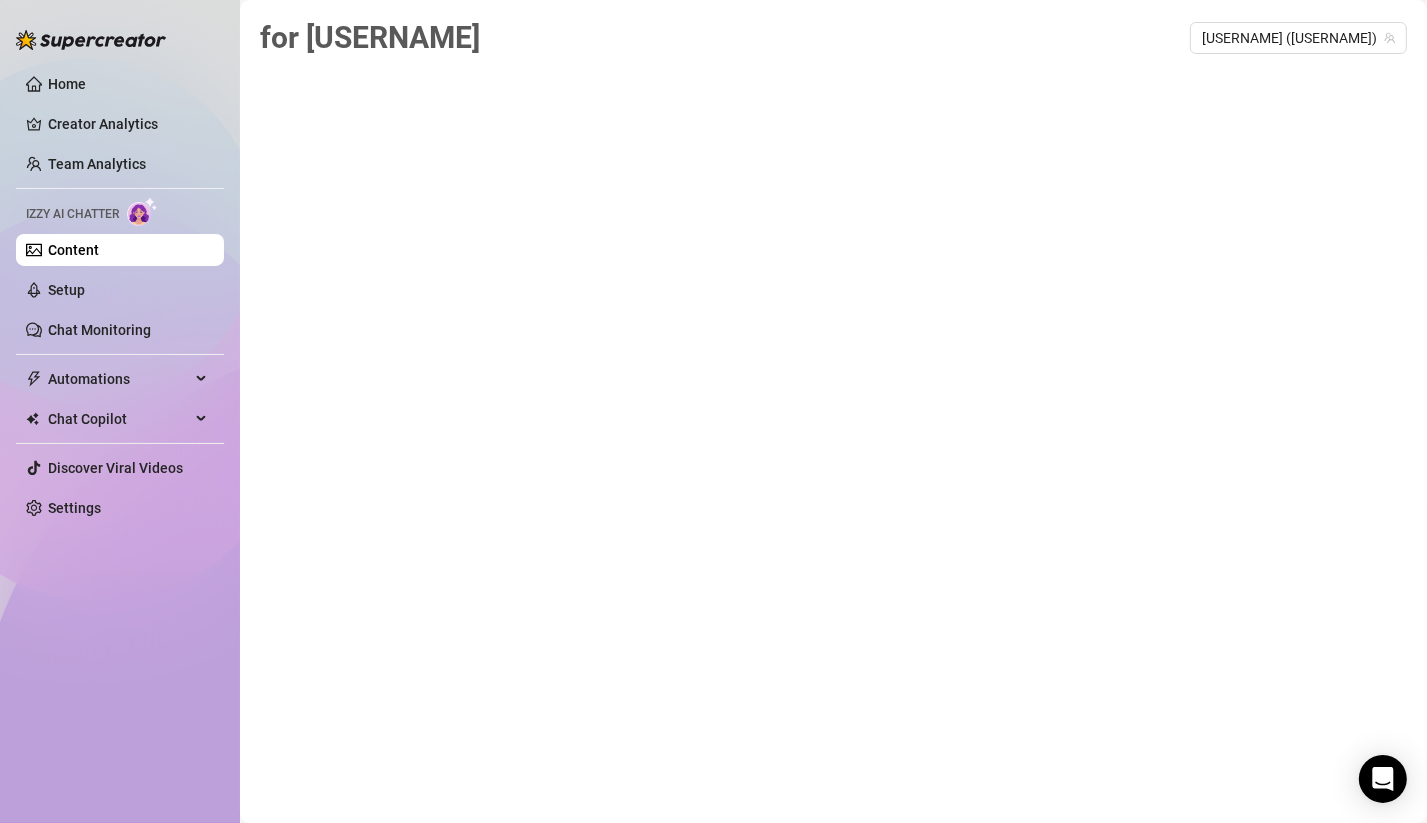 click on "for Maayan" at bounding box center [370, 37] 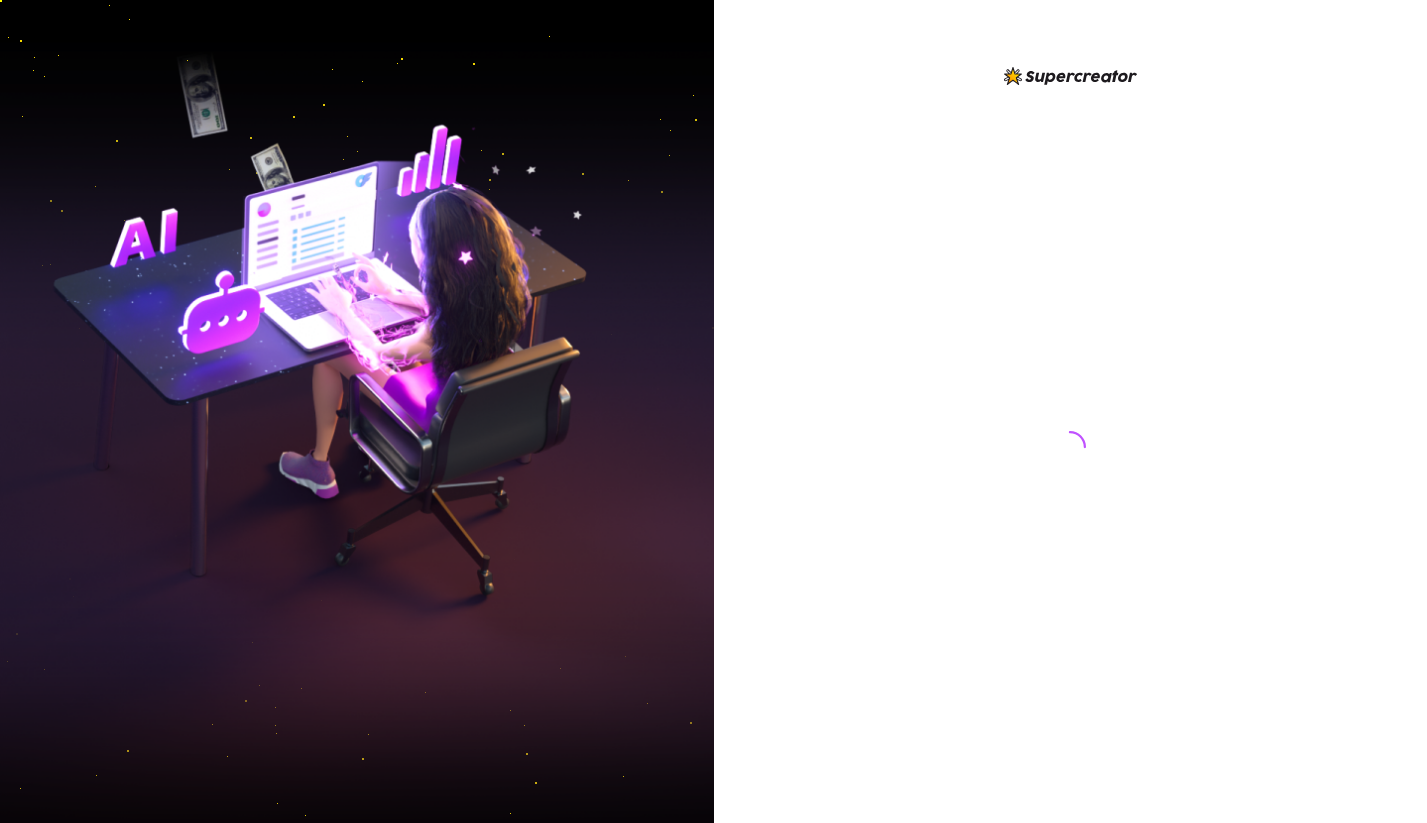 scroll, scrollTop: 0, scrollLeft: 0, axis: both 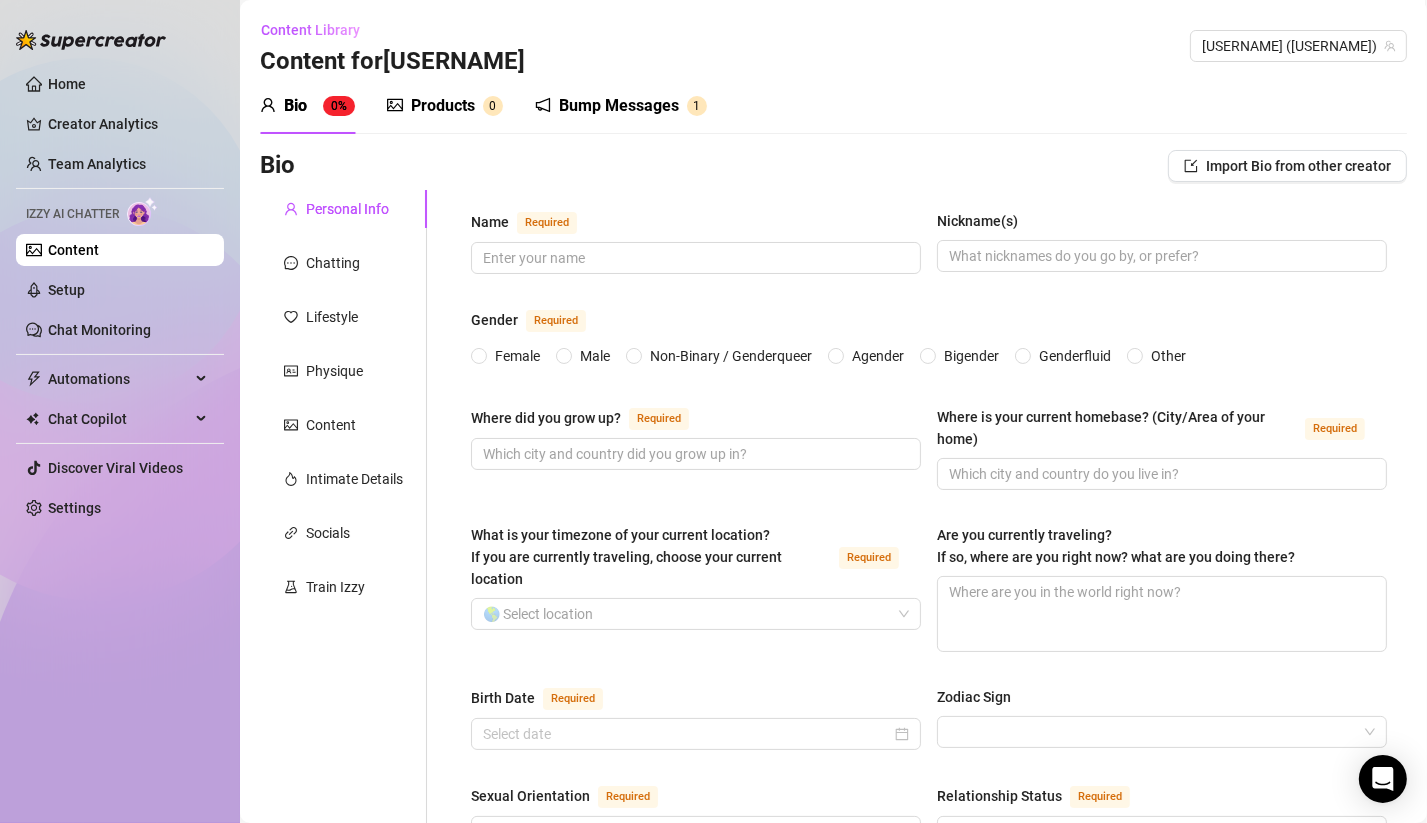click on "Bump Messages" at bounding box center (619, 106) 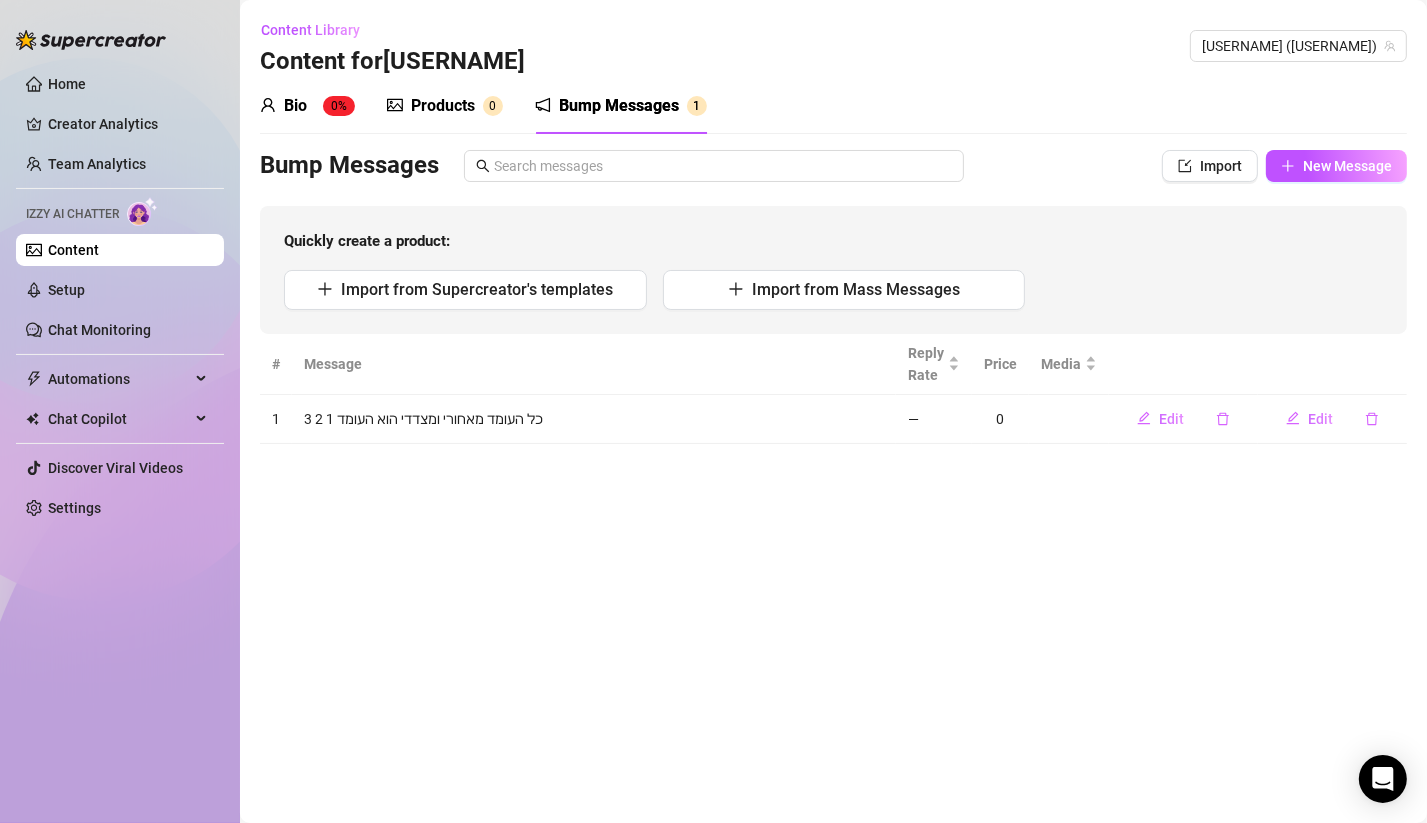 click on "כל העומד מאחורי ומצדדי הוא העומד 1 2 3" at bounding box center [594, 419] 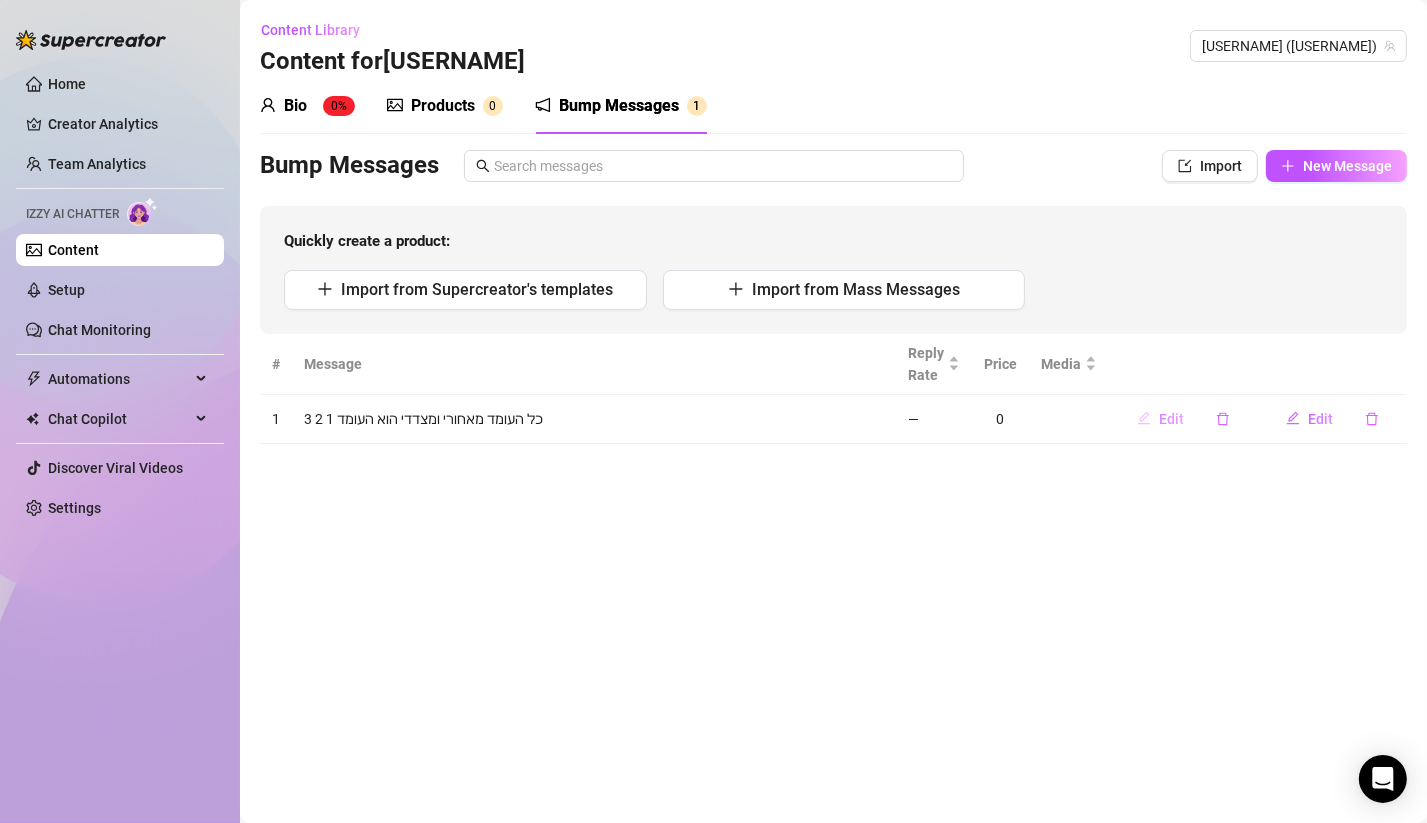 click on "Edit" at bounding box center [1171, 419] 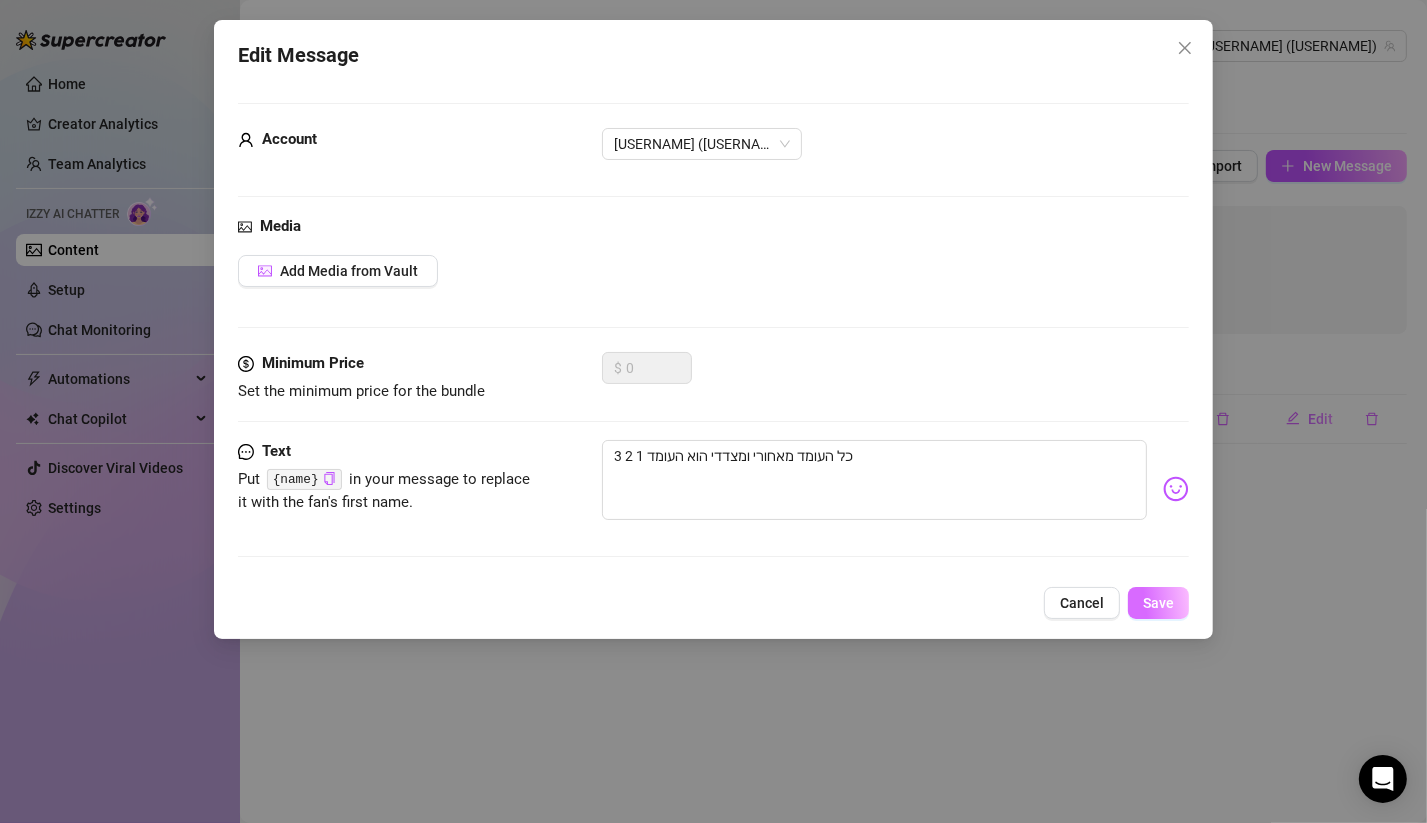 drag, startPoint x: 1161, startPoint y: 604, endPoint x: 1172, endPoint y: 590, distance: 17.804493 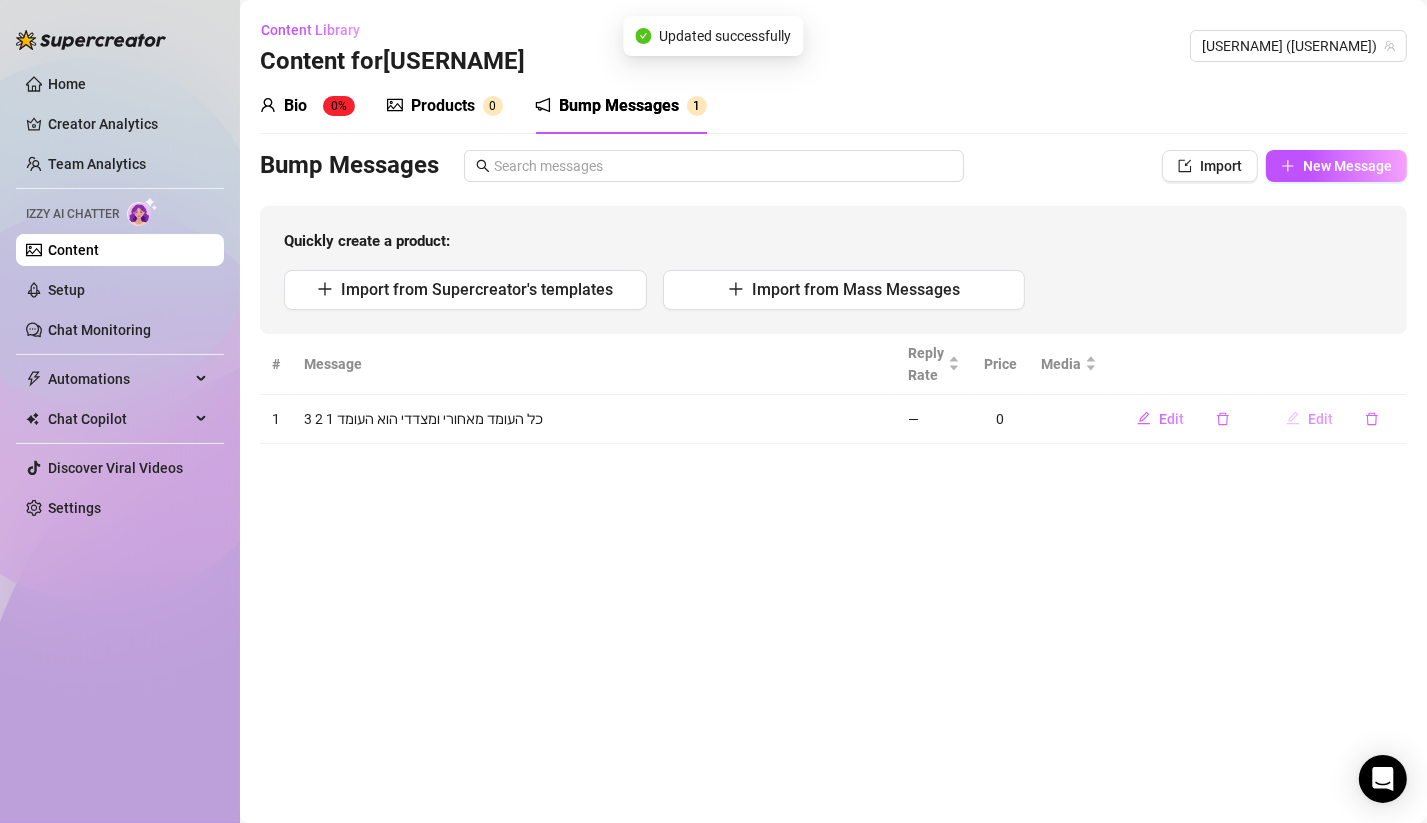 click on "Edit" at bounding box center (1309, 419) 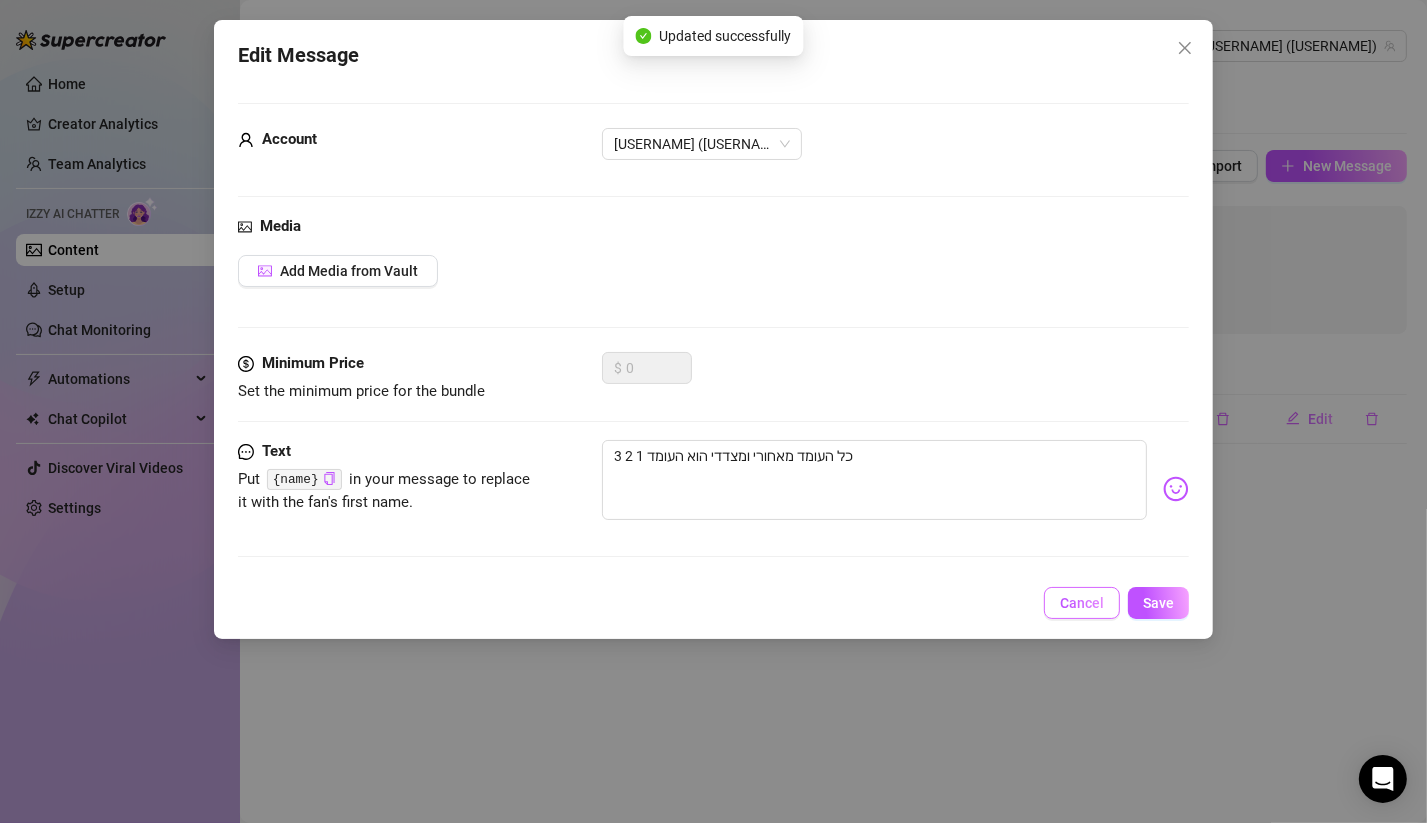 click on "Cancel" at bounding box center [1082, 603] 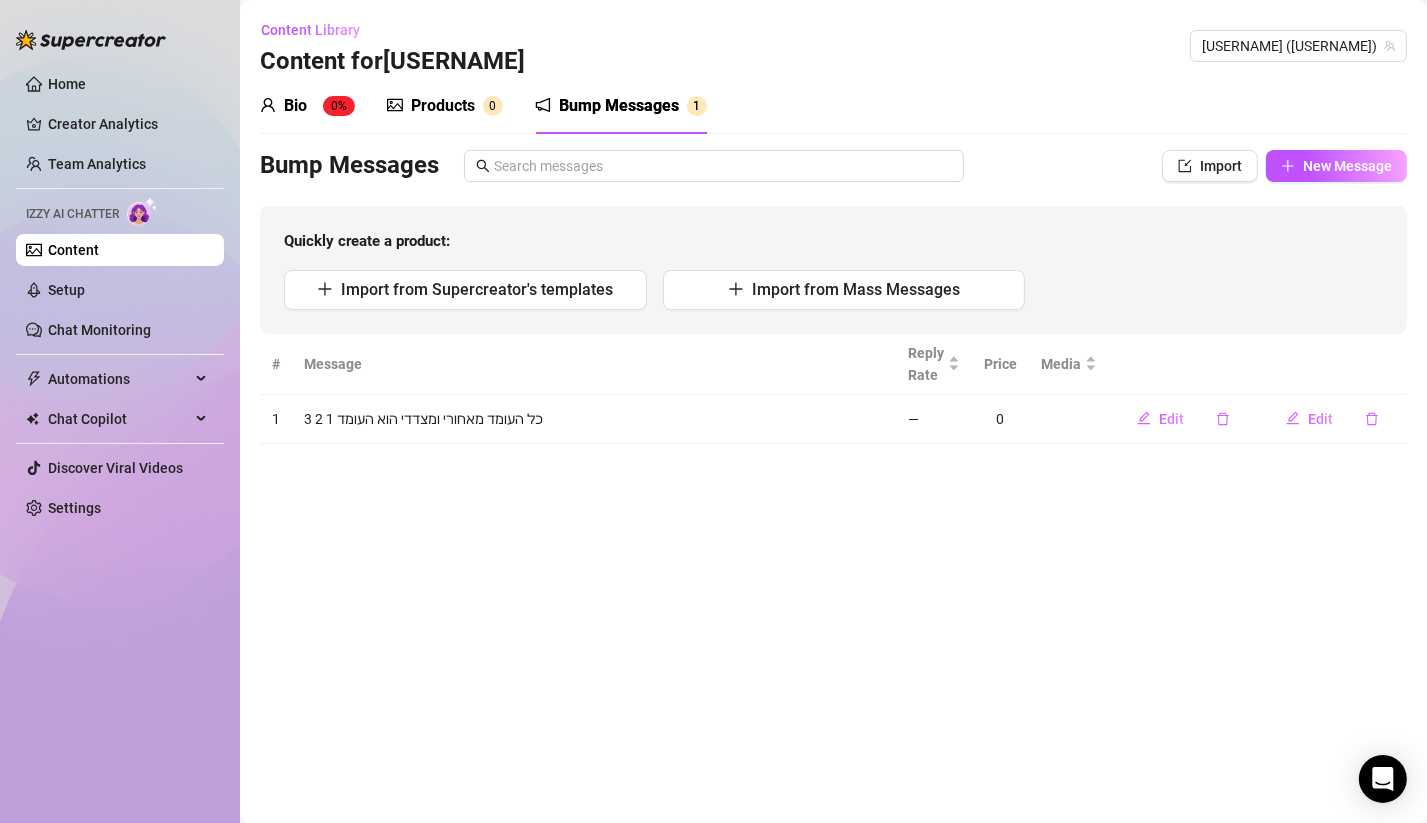 click on "Message" at bounding box center (594, 364) 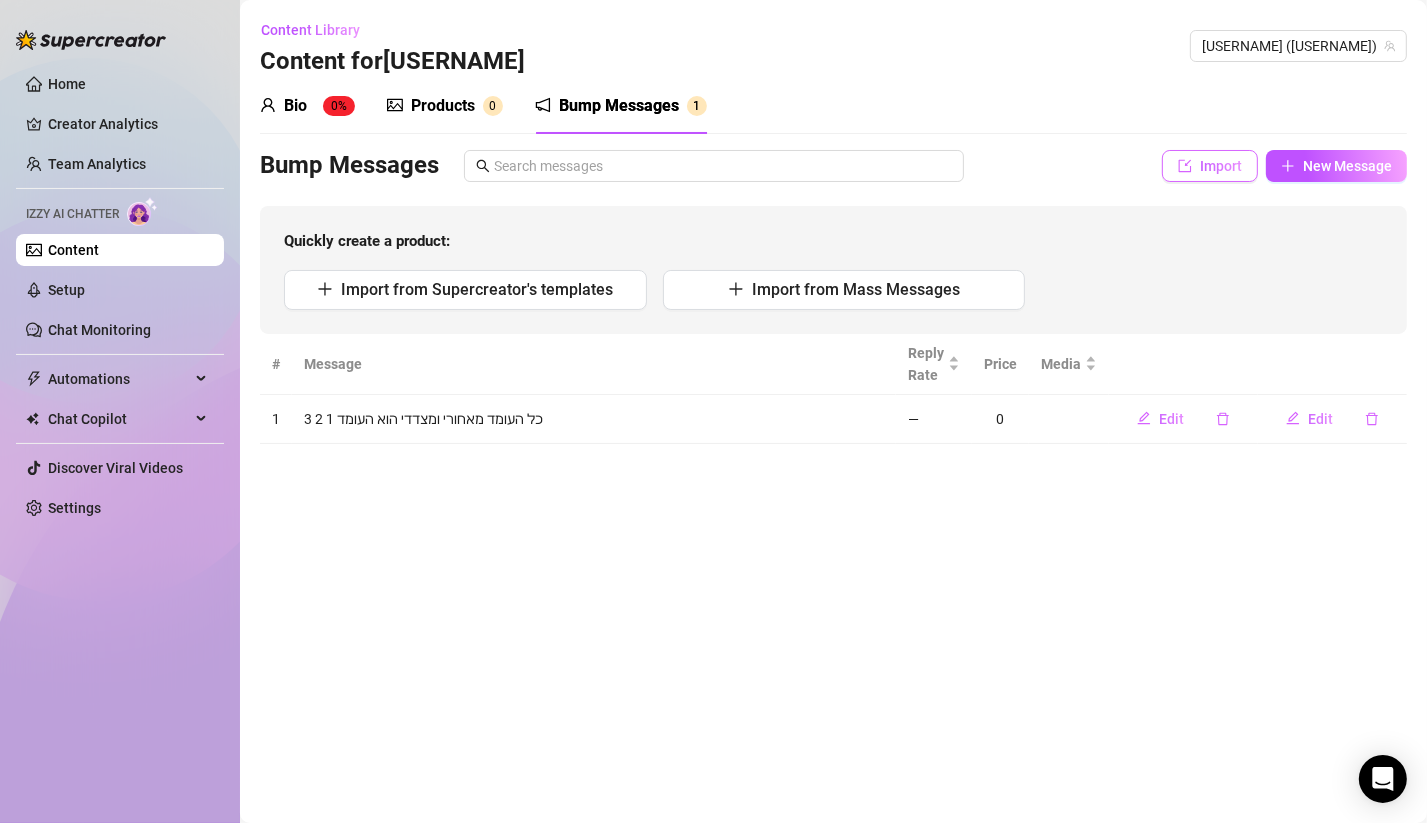 click on "Import" at bounding box center (1210, 166) 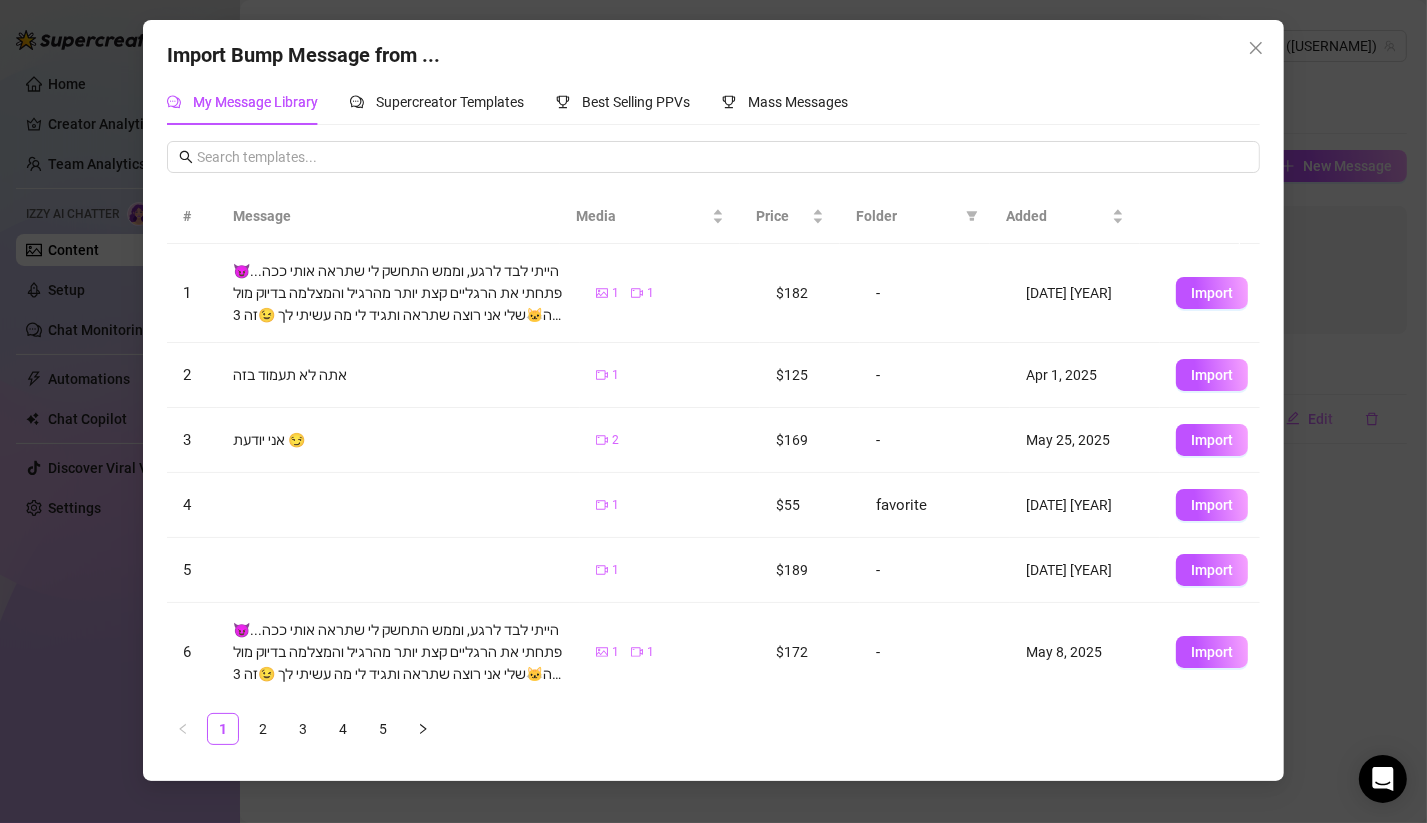 click on "Import Bump Message from ... My Message Library Supercreator Templates Best Selling PPVs Mass Messages # Message Media Price Folder Added               1 😈...הייתי לבד לרגע, וממש התחשק לי שתראה אותי ככה
פתחתי את הרגליים קצת יותר מהרגיל והמצלמה בדיוק מול ה🐱שלי
אני רוצה שתראה ותגיד לי מה עשיתי לך
😉זה 3 וחצי דקות 1 1 $[PRICE] - [DATE], [YEAR] Import 2 אתה לא תעמוד בזה 1 $[PRICE] - [DATE], [YEAR] Import 3 אני יודעת 😏 2 $[PRICE] - [DATE], [YEAR] Import 4 1 $[PRICE] favorite  [DATE], [YEAR] Import 5 1 $[PRICE] - [DATE], [YEAR] Import 6 😈...הייתי לבד לרגע, וממש התחשק לי שתראה אותי ככה
פתחתי את הרגליים קצת יותר מהרגיל והמצלמה בדיוק מול ה🐱שלי
אני רוצה שתראה ותגיד לי מה עשיתי לך
😉זה 3 וחצי דקות 1 1 $[PRICE] - [DATE], [YEAR] Import 7 4 $[PRICE] - [DATE], [YEAR] Import 8 1 $[PRICE] -" at bounding box center (713, 411) 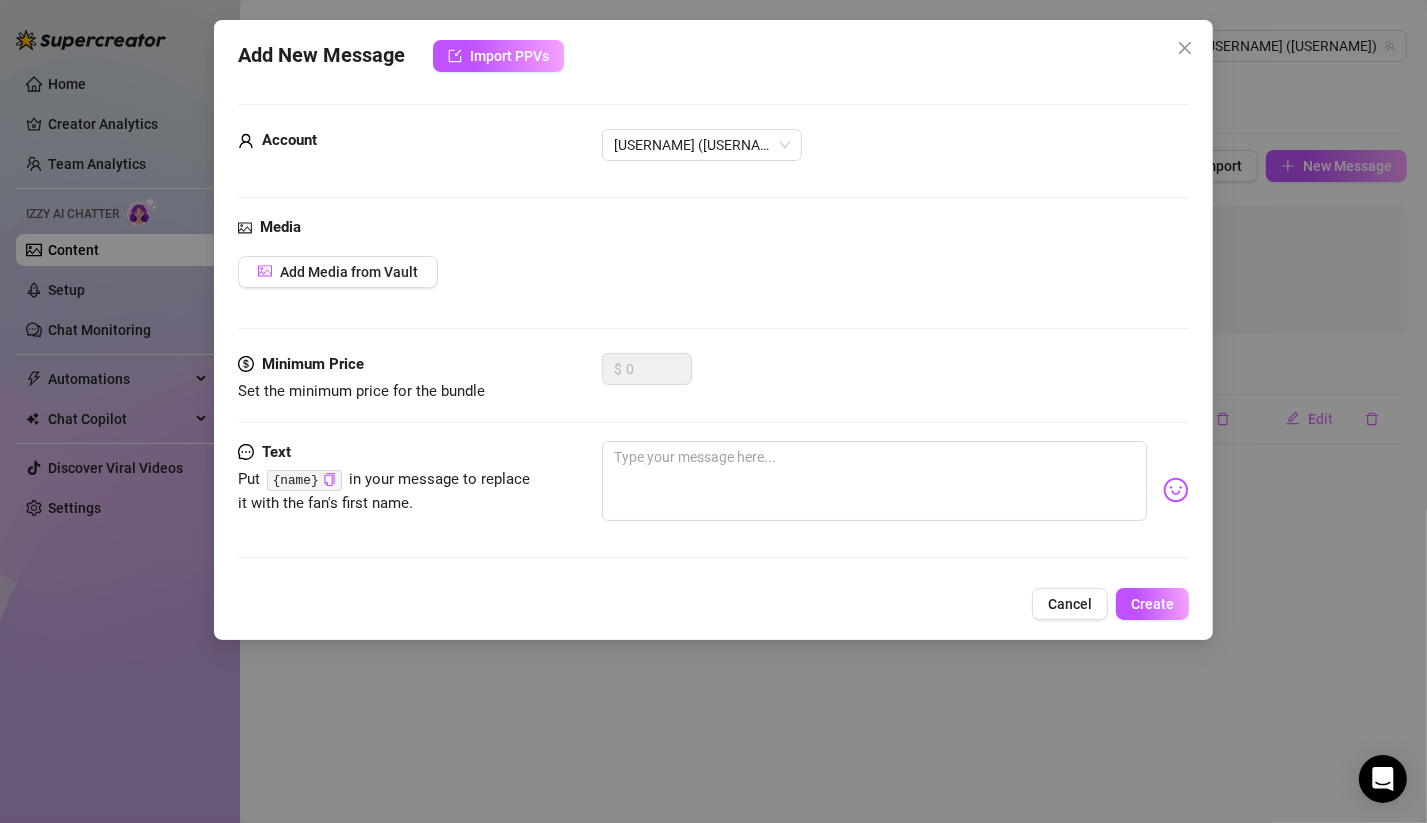 click on "Add New Message Import PPVs Account [USERNAME] ([USERNAME]) Media Add Media from Vault Minimum Price Set the minimum price for the bundle $ 0 Text Put   {name}   in your message to replace it with the fan's first name. Cancel Create" at bounding box center [713, 411] 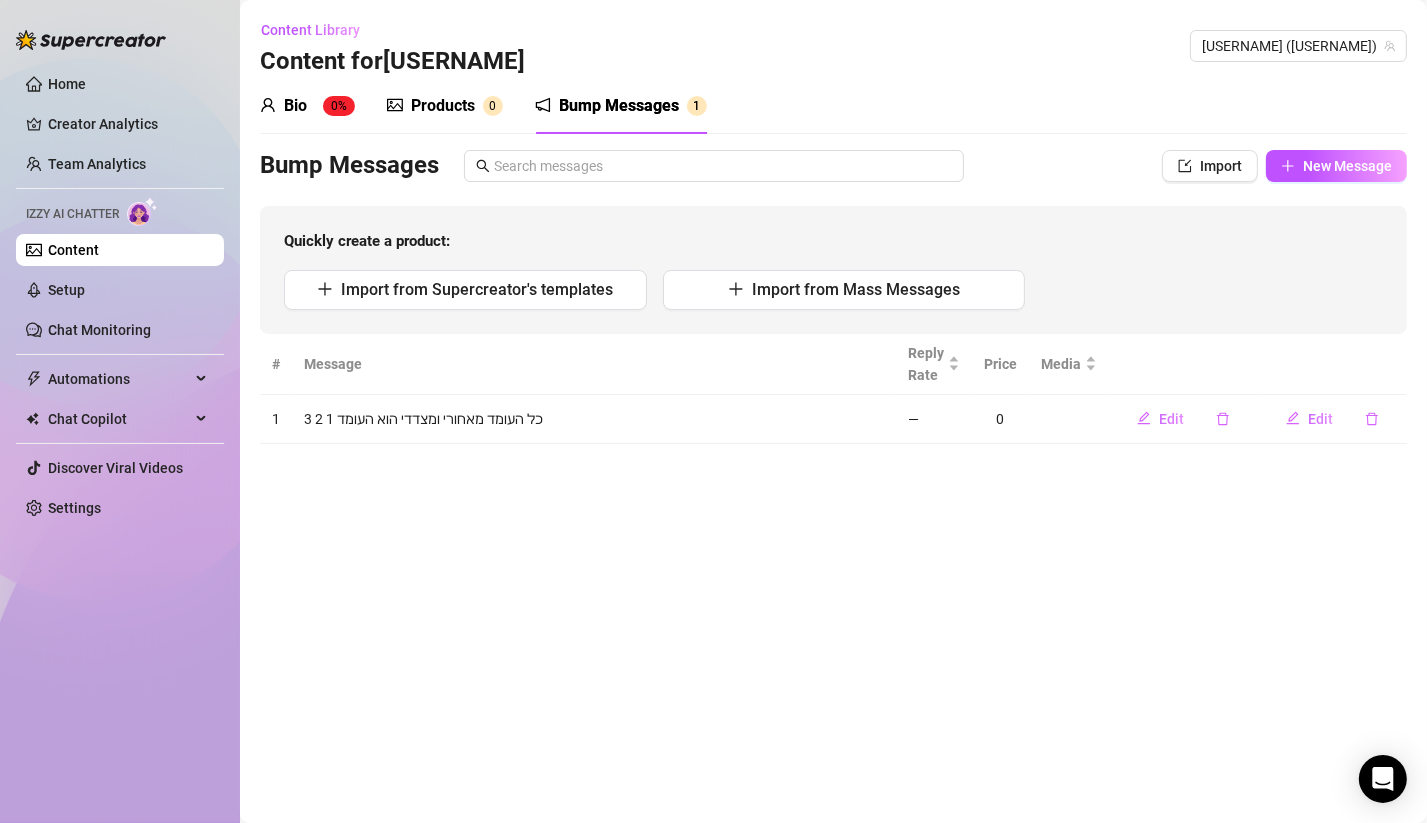 click on "כל העומד מאחורי ומצדדי הוא העומד 1 2 3" at bounding box center [594, 419] 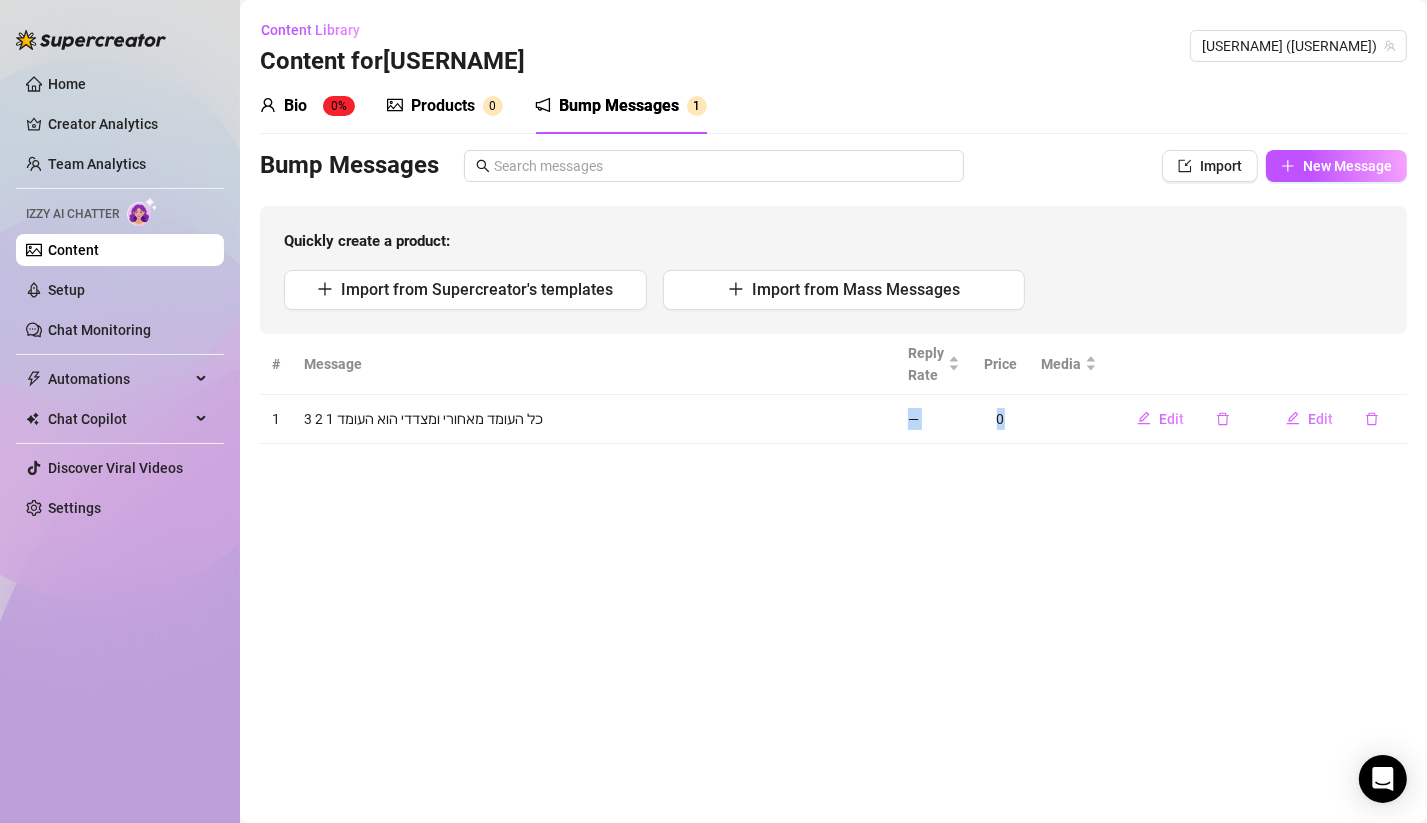 drag, startPoint x: 917, startPoint y: 428, endPoint x: 1027, endPoint y: 436, distance: 110.29053 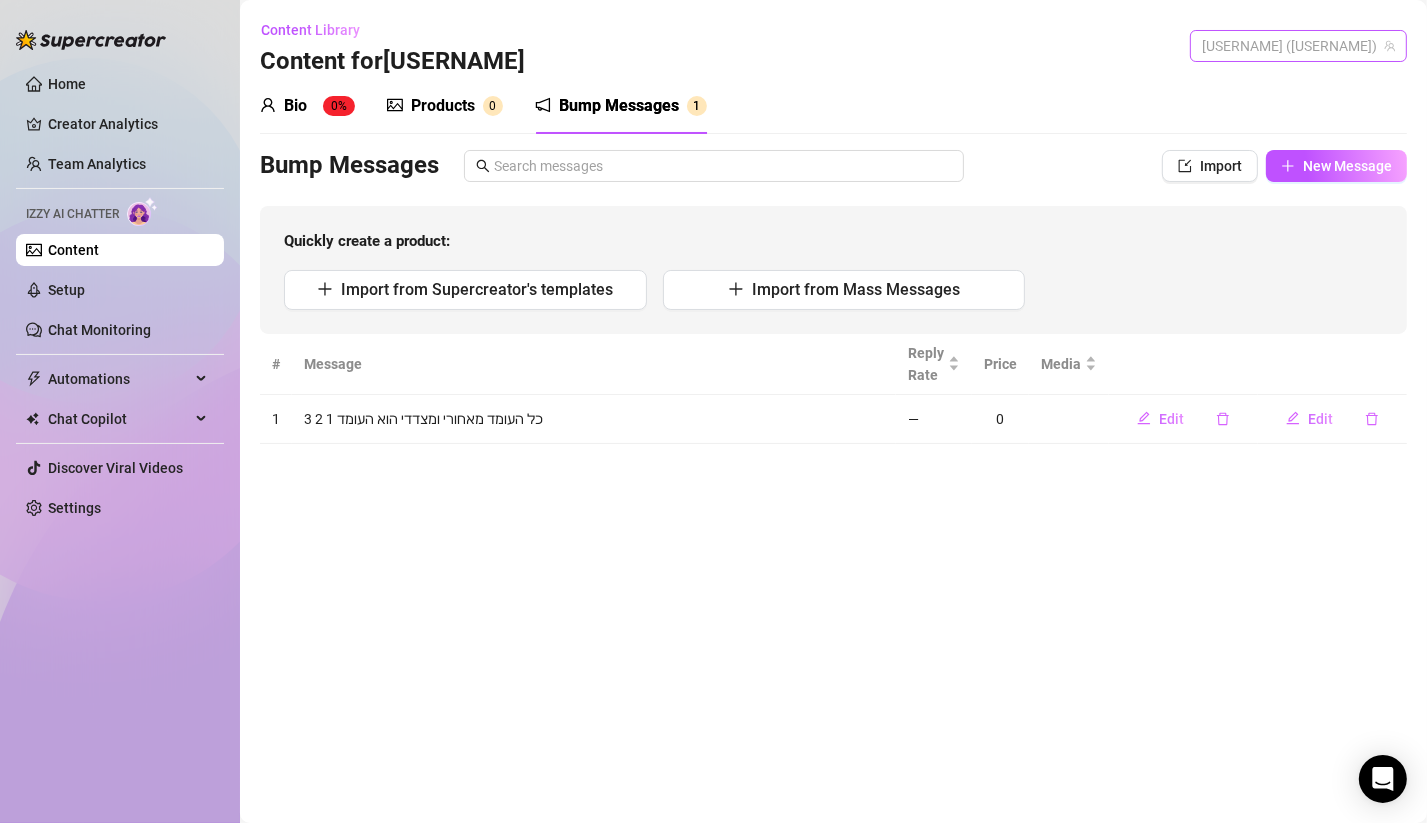 click on "[USERNAME] ([USERNAME])" at bounding box center [1298, 46] 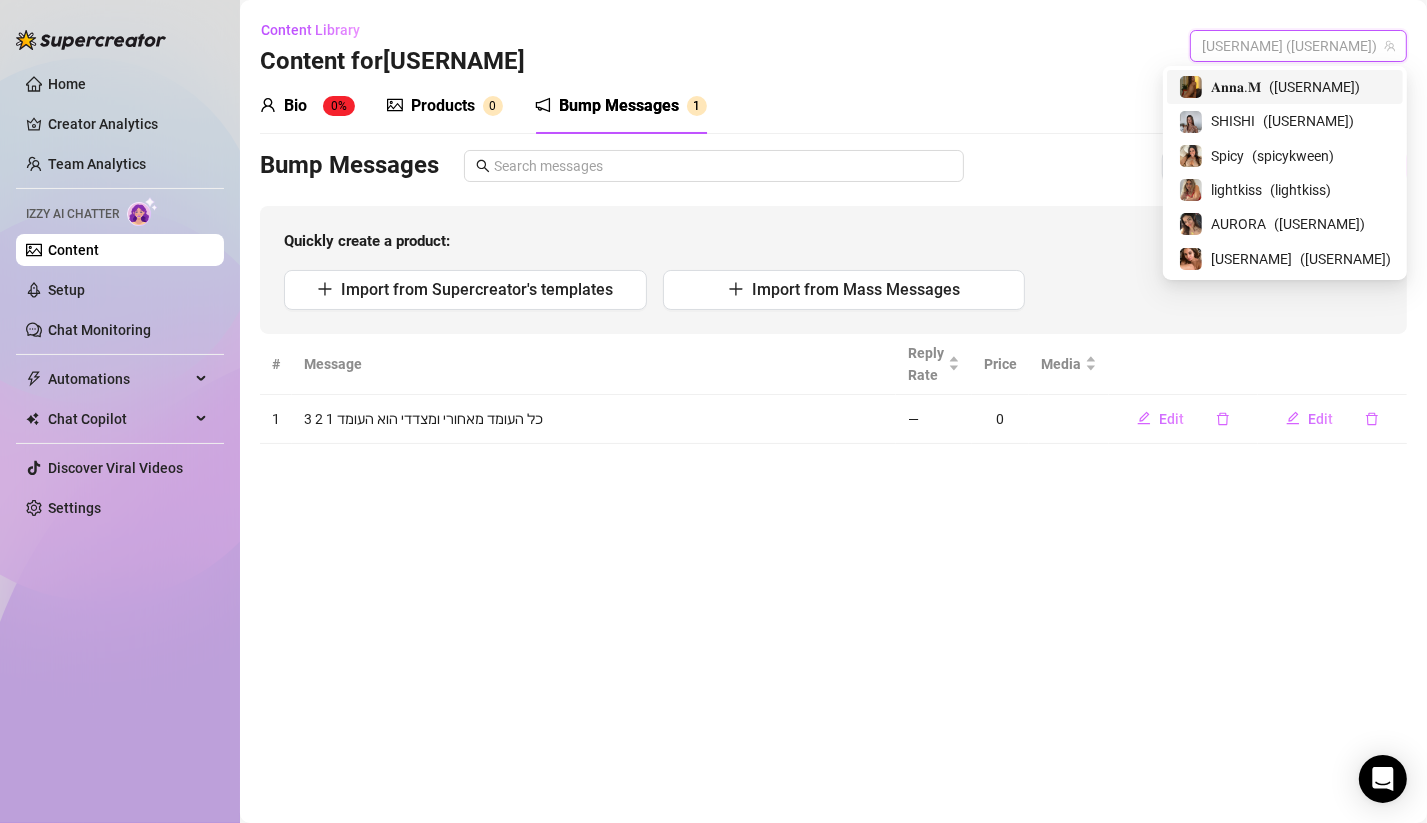click on "Content Library Content for  [USERNAME] [USERNAME] ([USERNAME])" at bounding box center (833, 46) 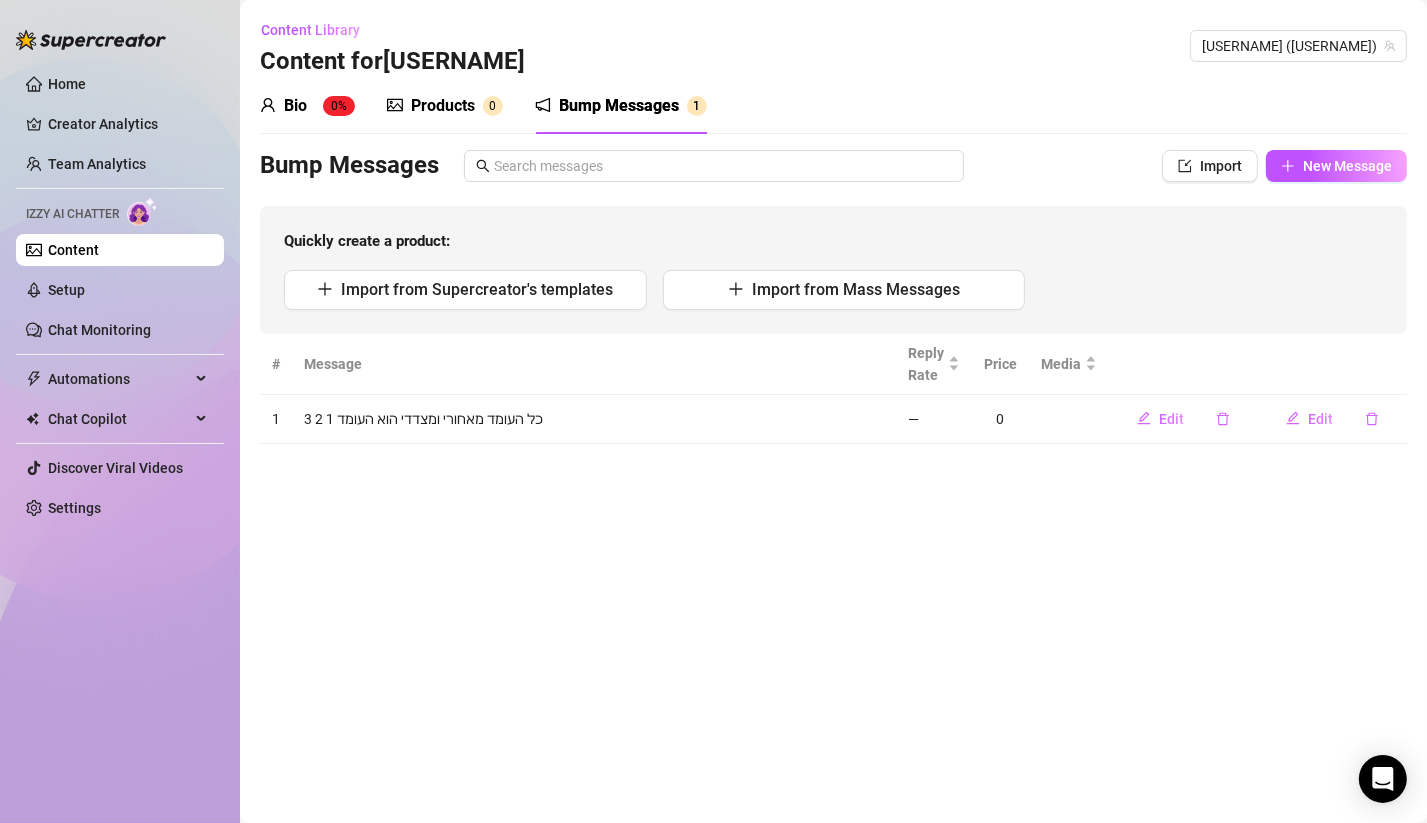 click on "כל העומד מאחורי ומצדדי הוא העומד 1 2 3" at bounding box center (594, 419) 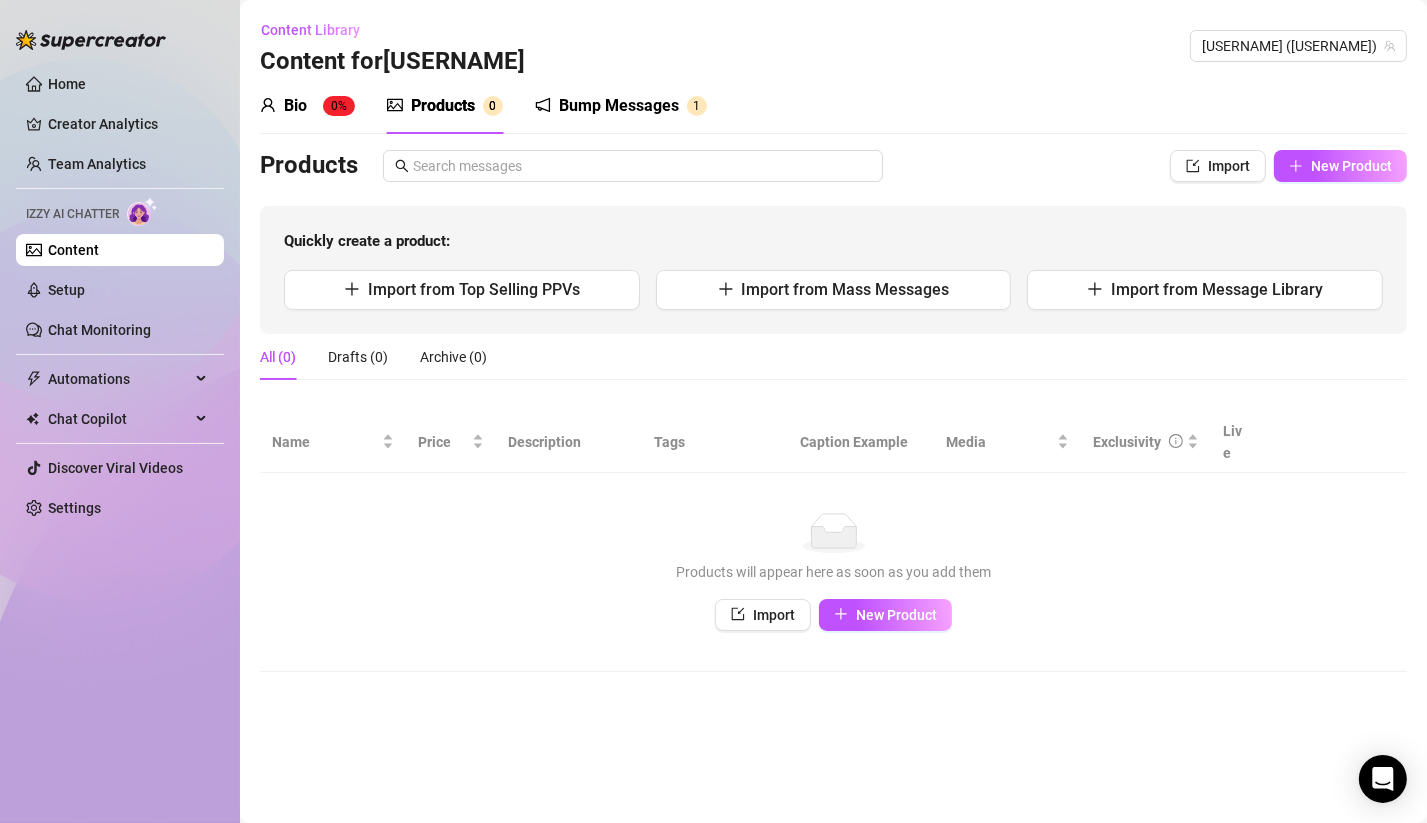click on "Bump Messages" at bounding box center [619, 106] 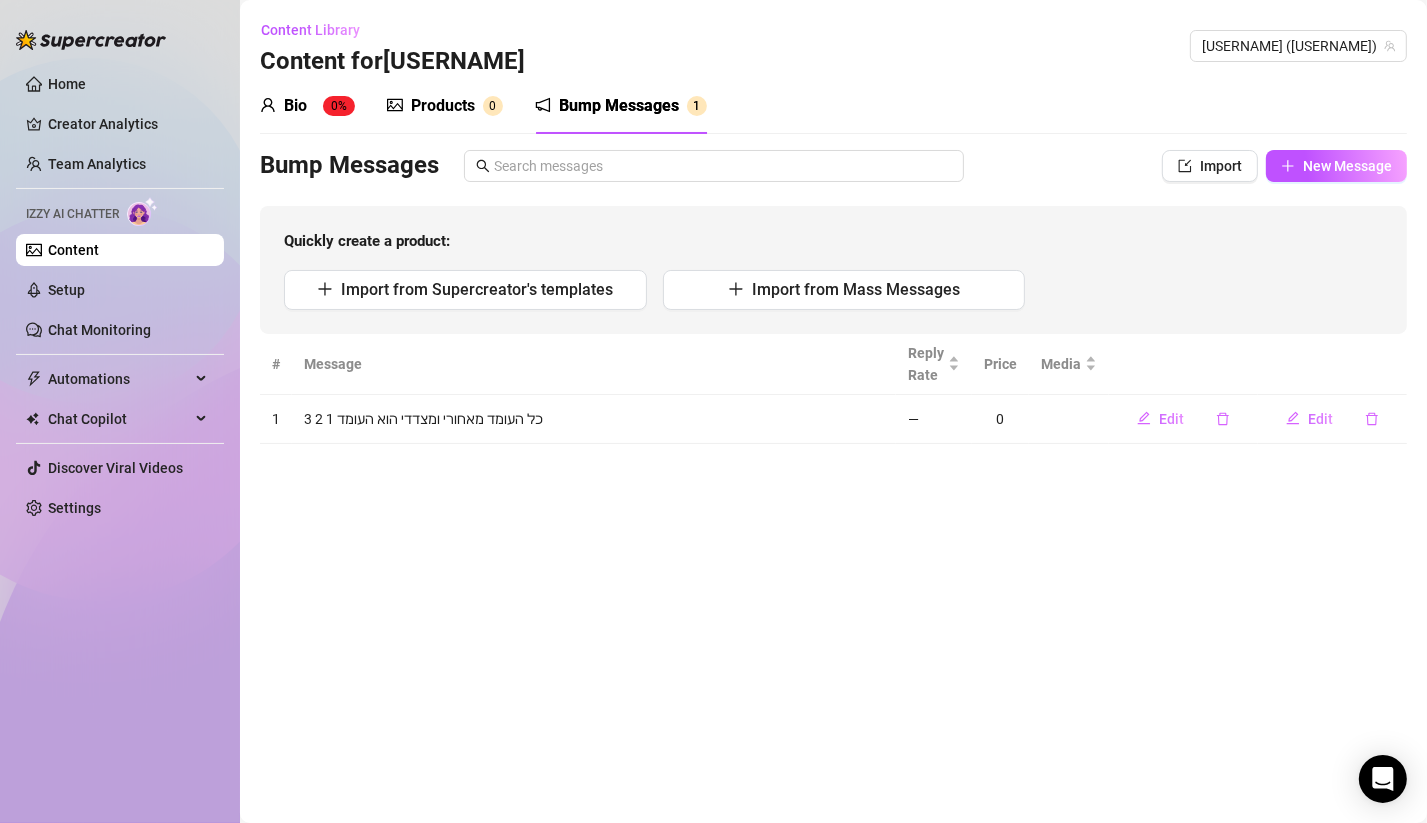 click on "Bio" at bounding box center (295, 106) 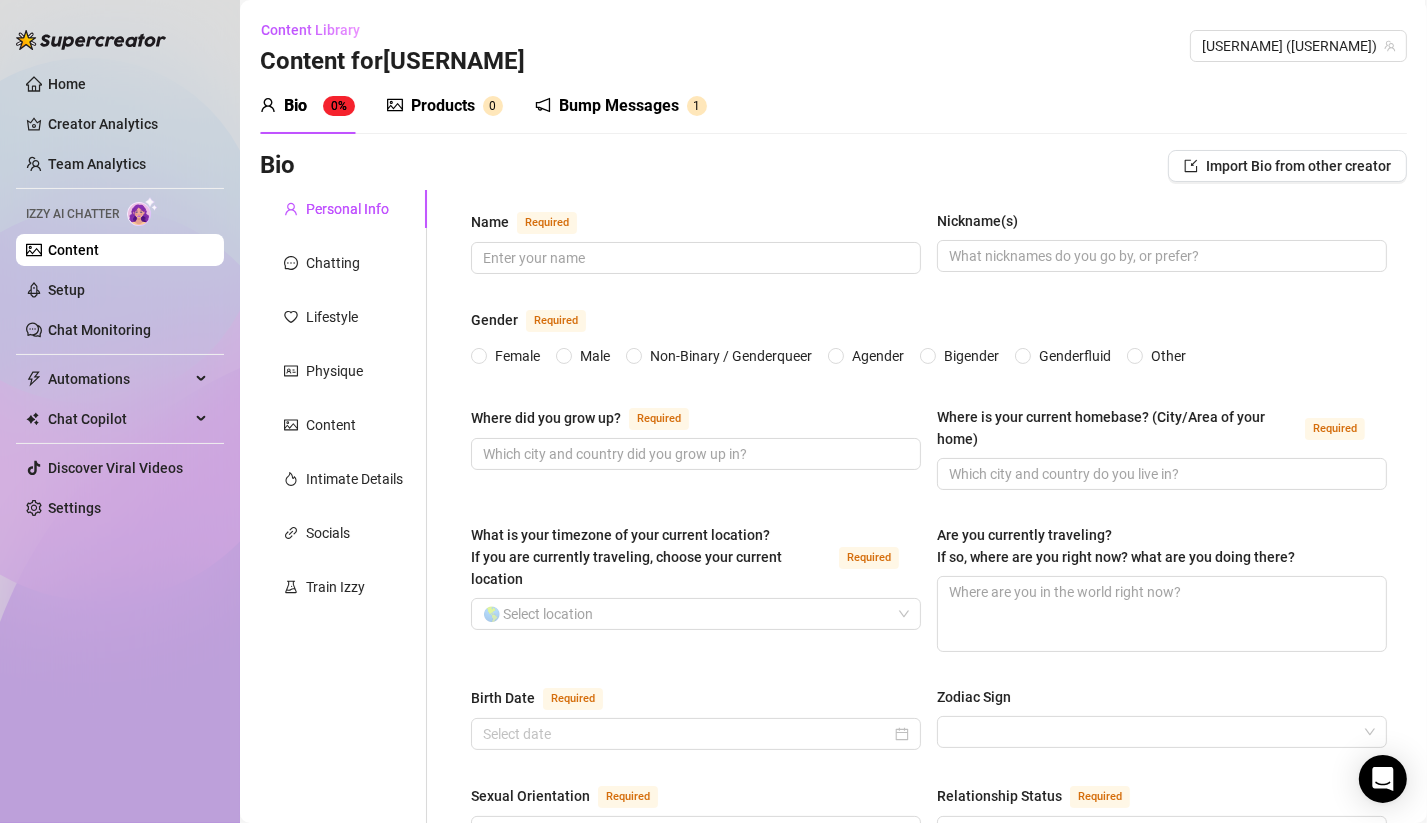 click on "Products" at bounding box center (443, 106) 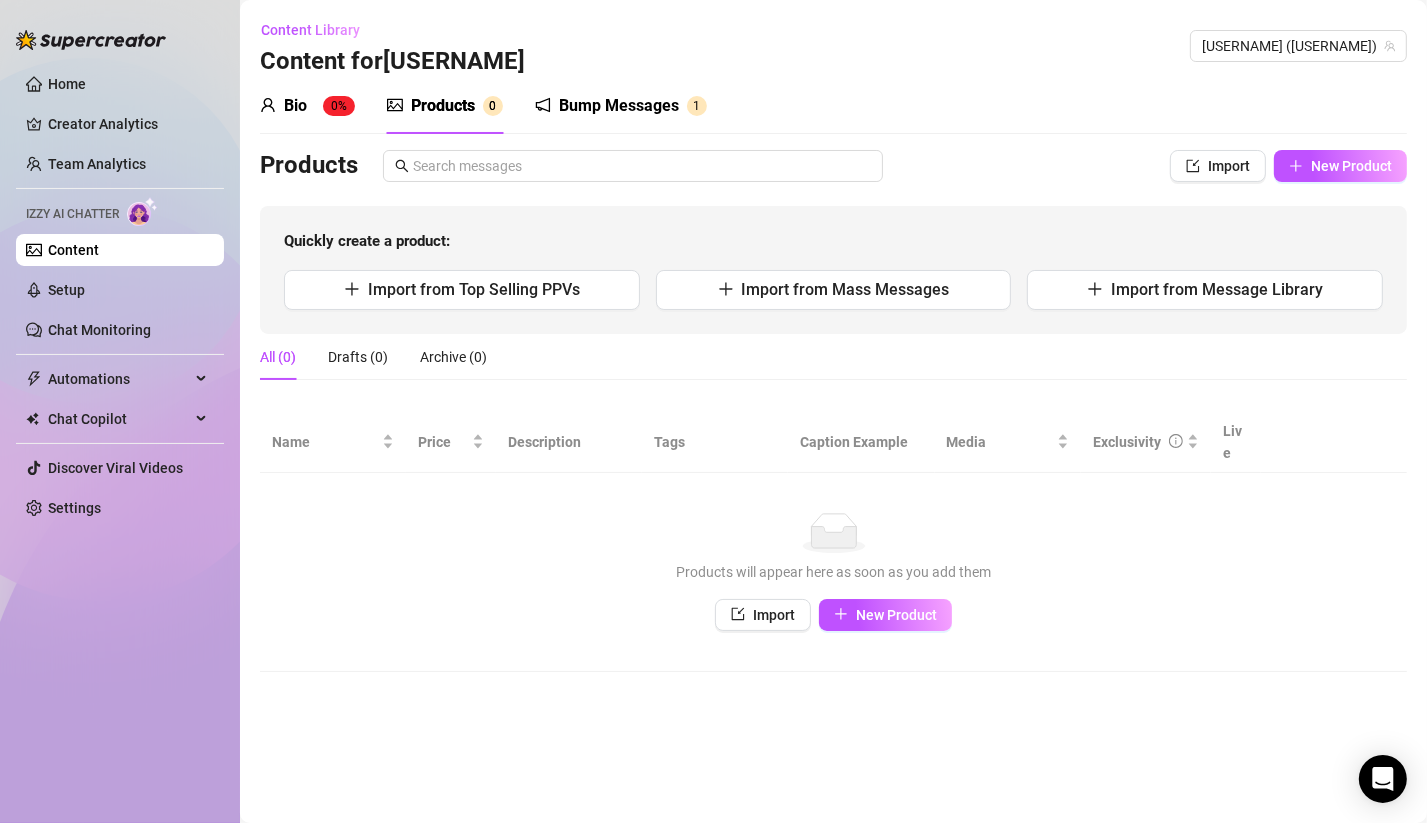 click 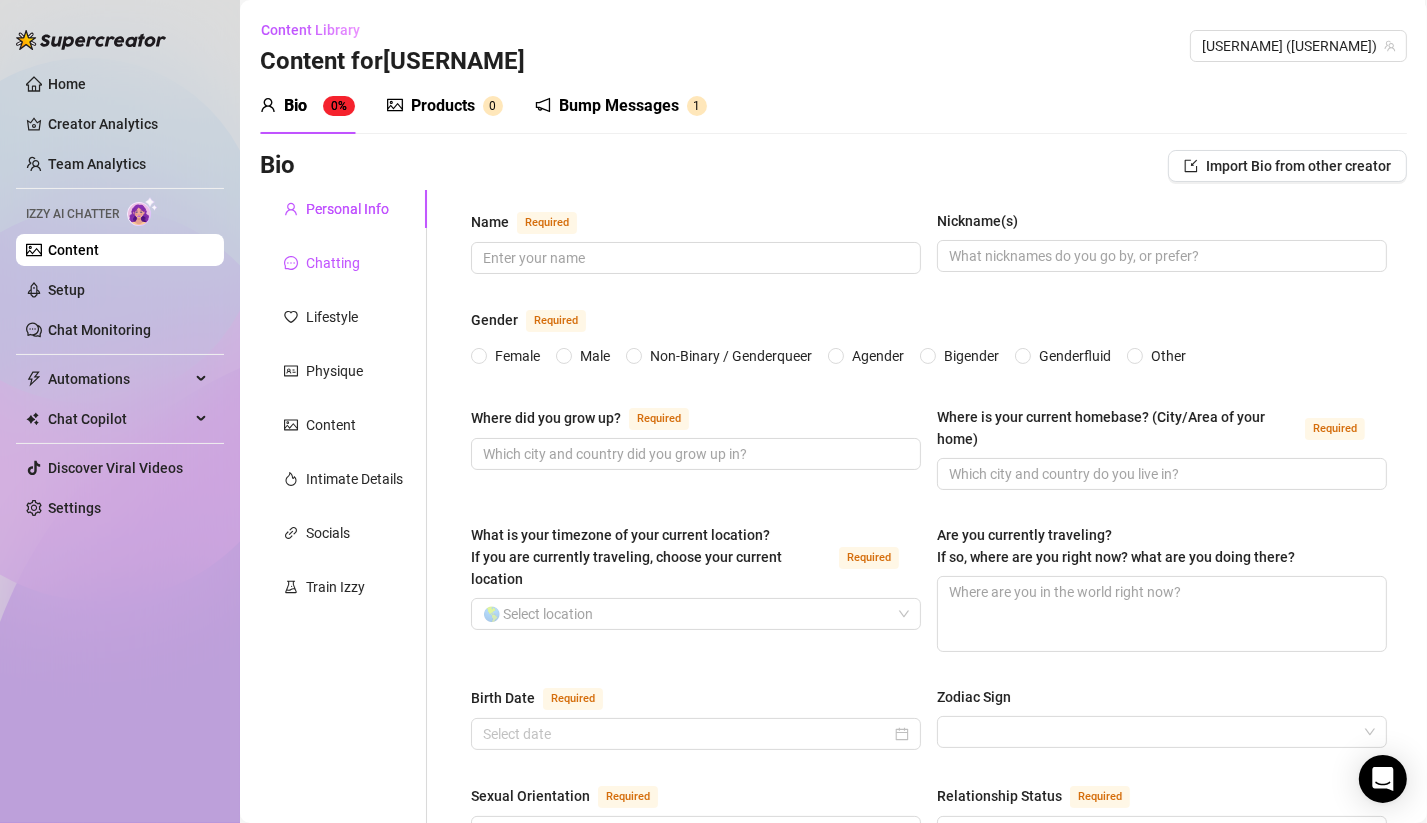 click on "Chatting" at bounding box center (333, 263) 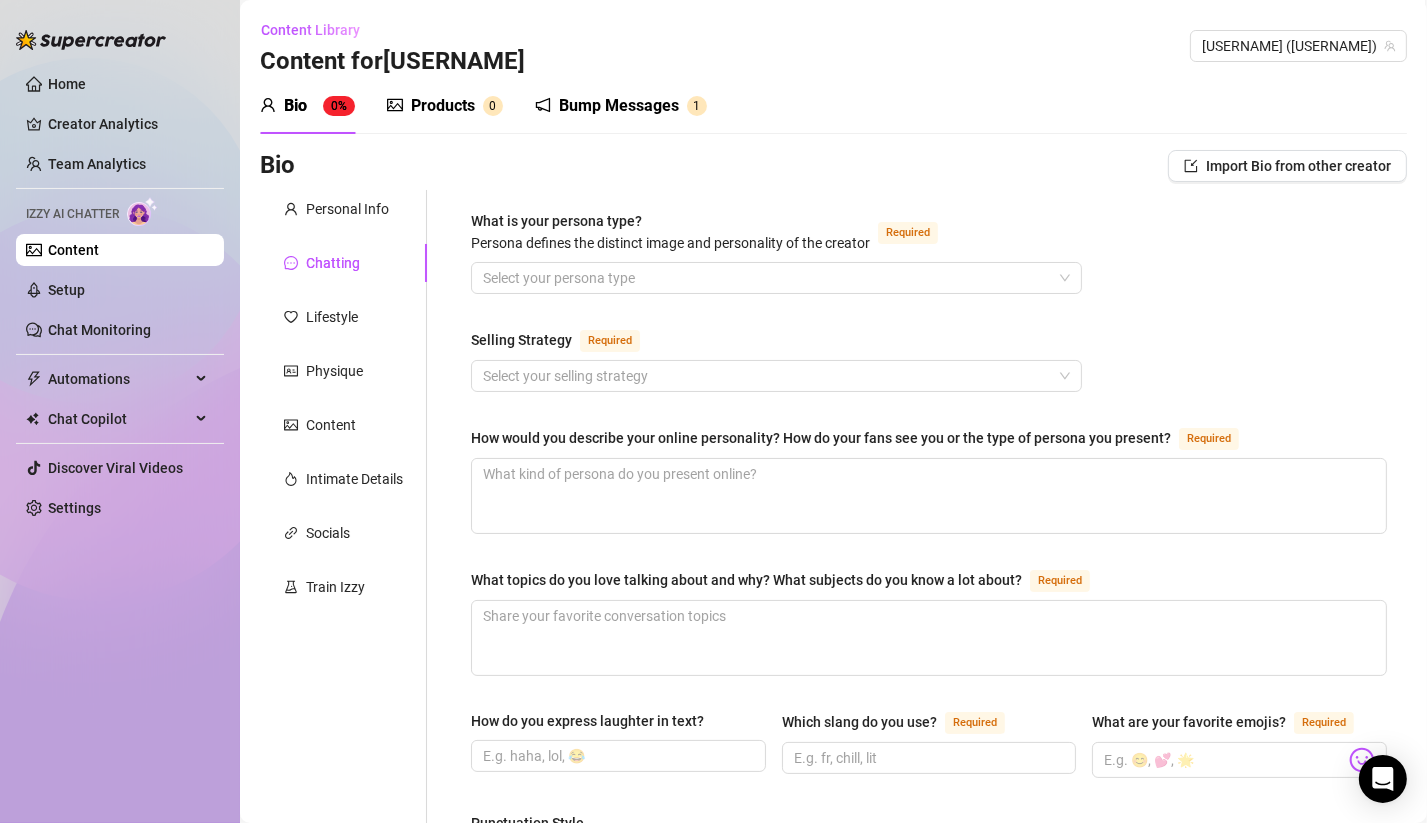 click on "Bump Messages" at bounding box center [619, 106] 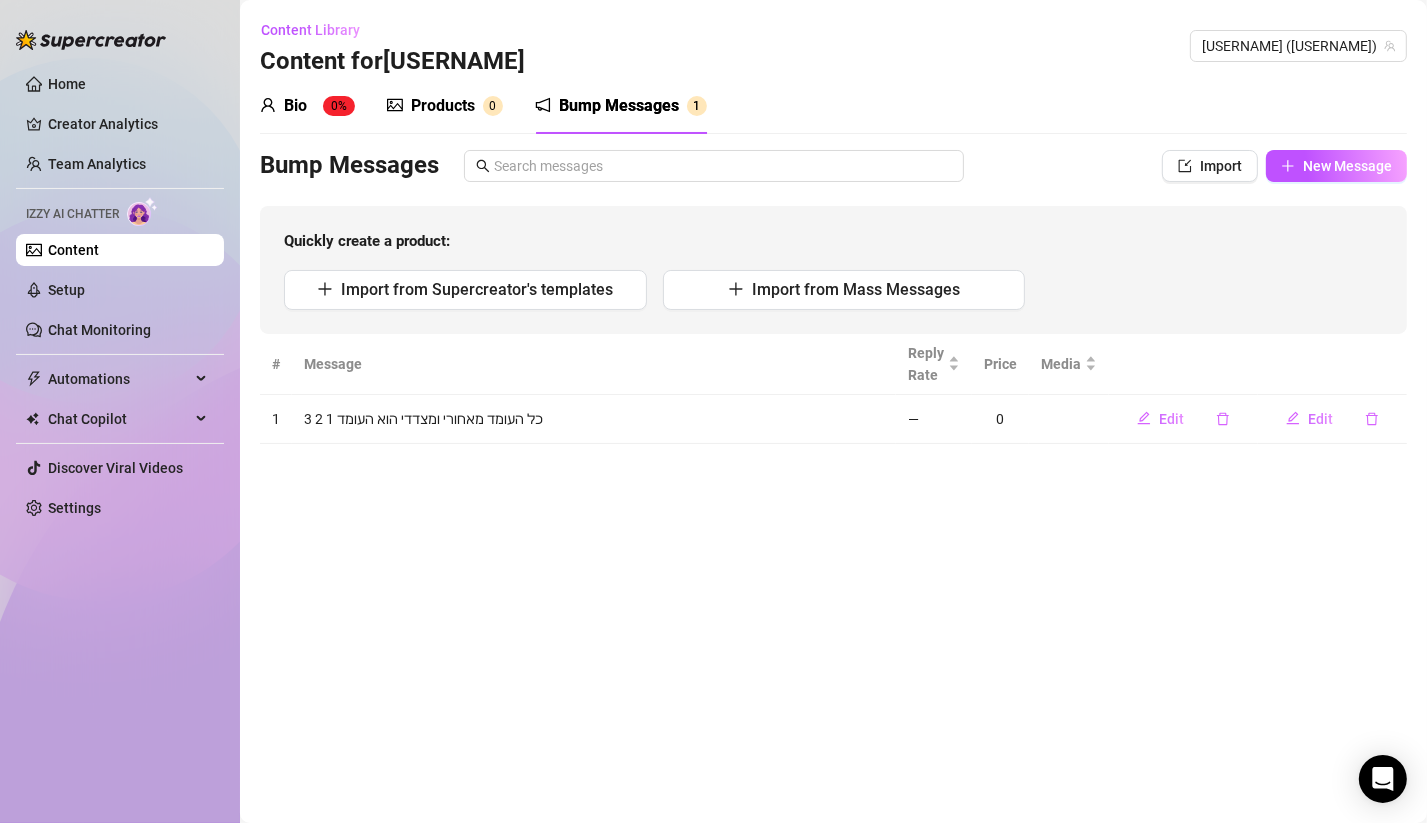 type 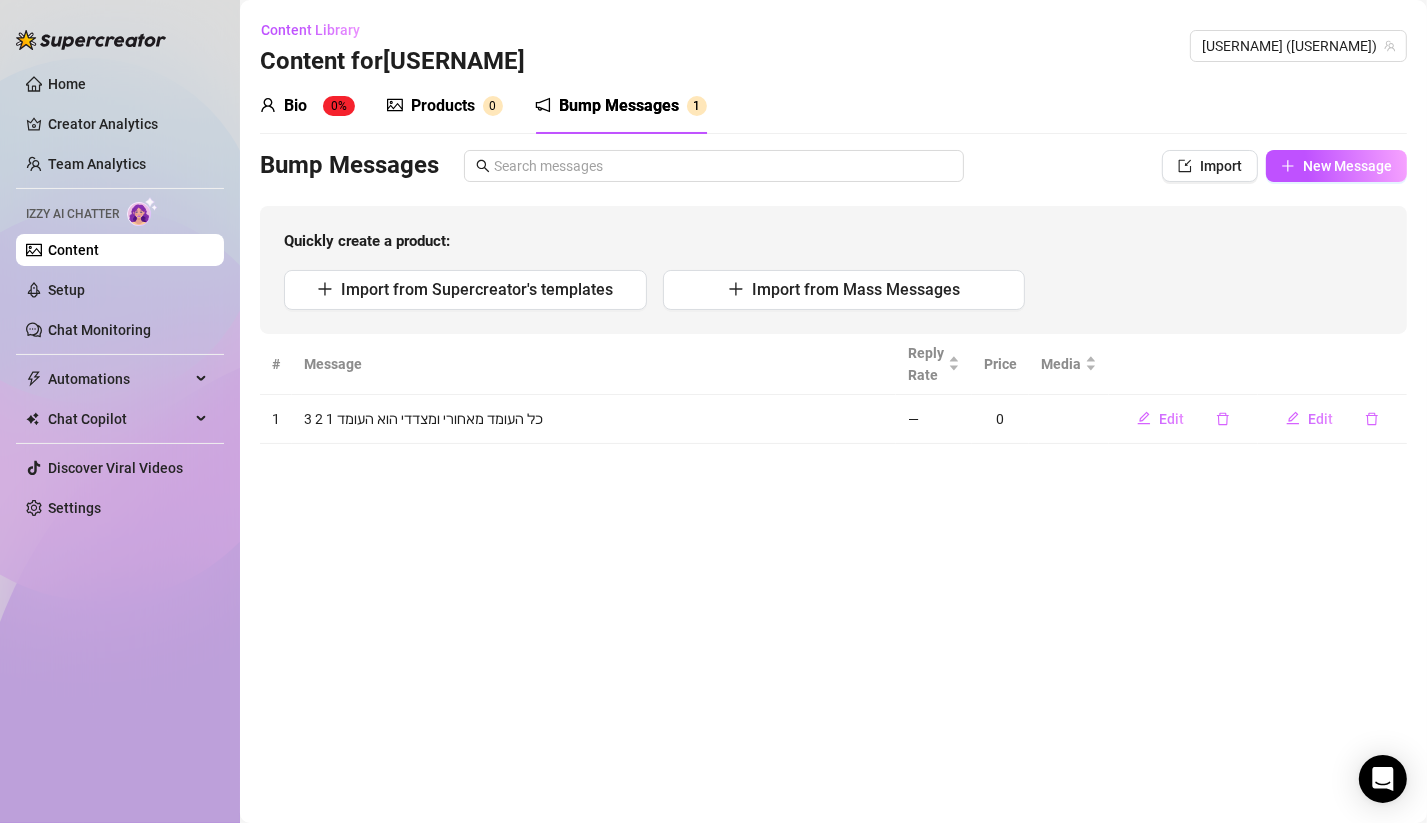 click on "Bump Messages Import New Message Quickly create a product: Import from Supercreator's templates Import from Mass Messages" at bounding box center [833, 242] 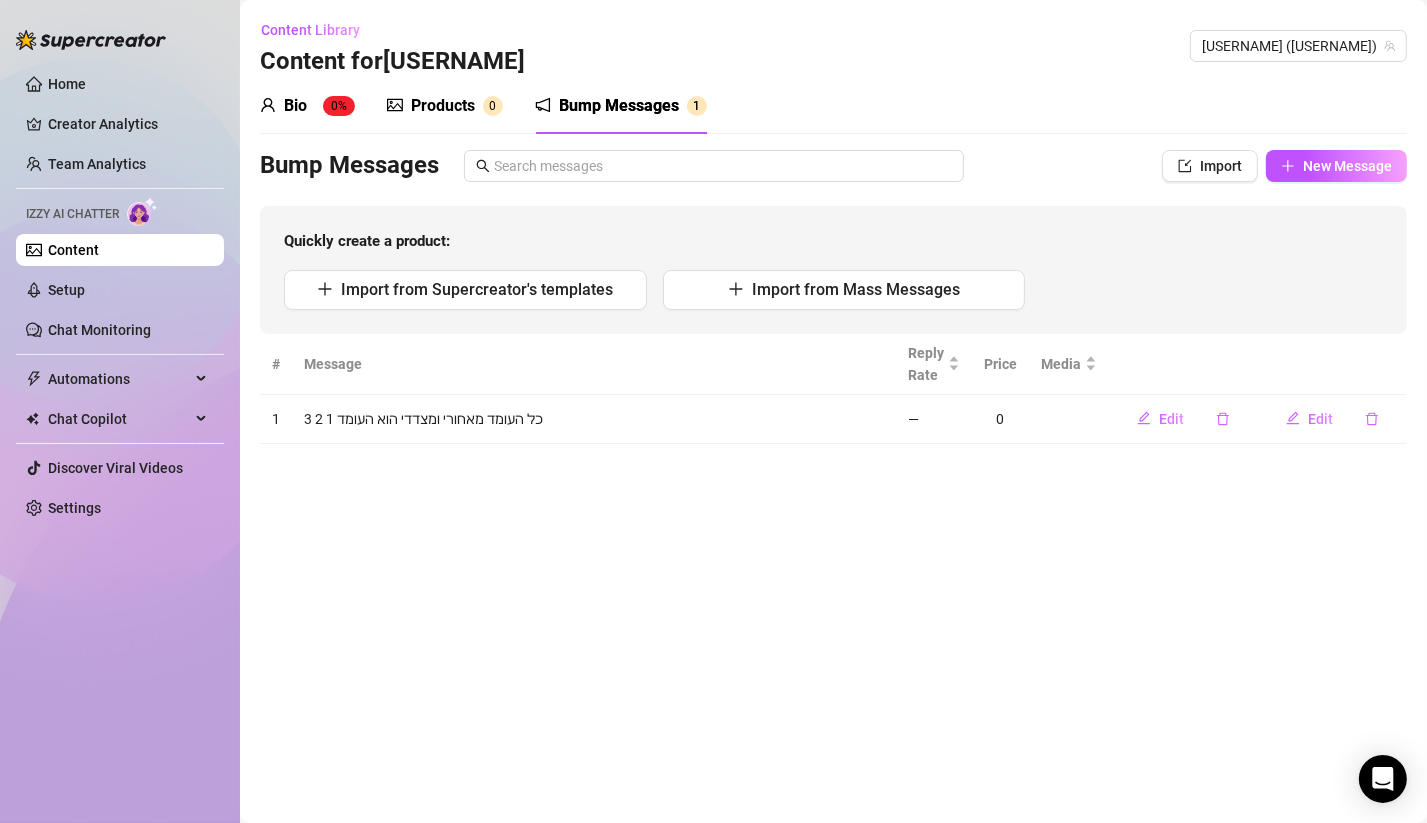 click on "1" at bounding box center (697, 106) 